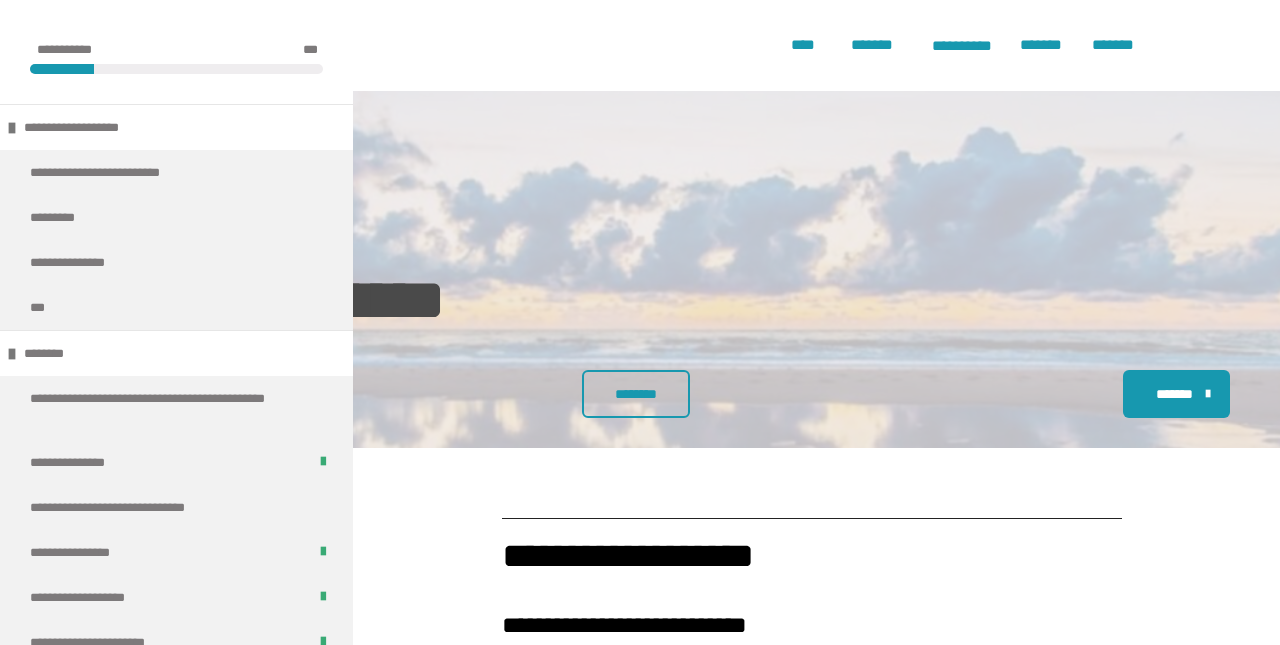 scroll, scrollTop: 1257, scrollLeft: 0, axis: vertical 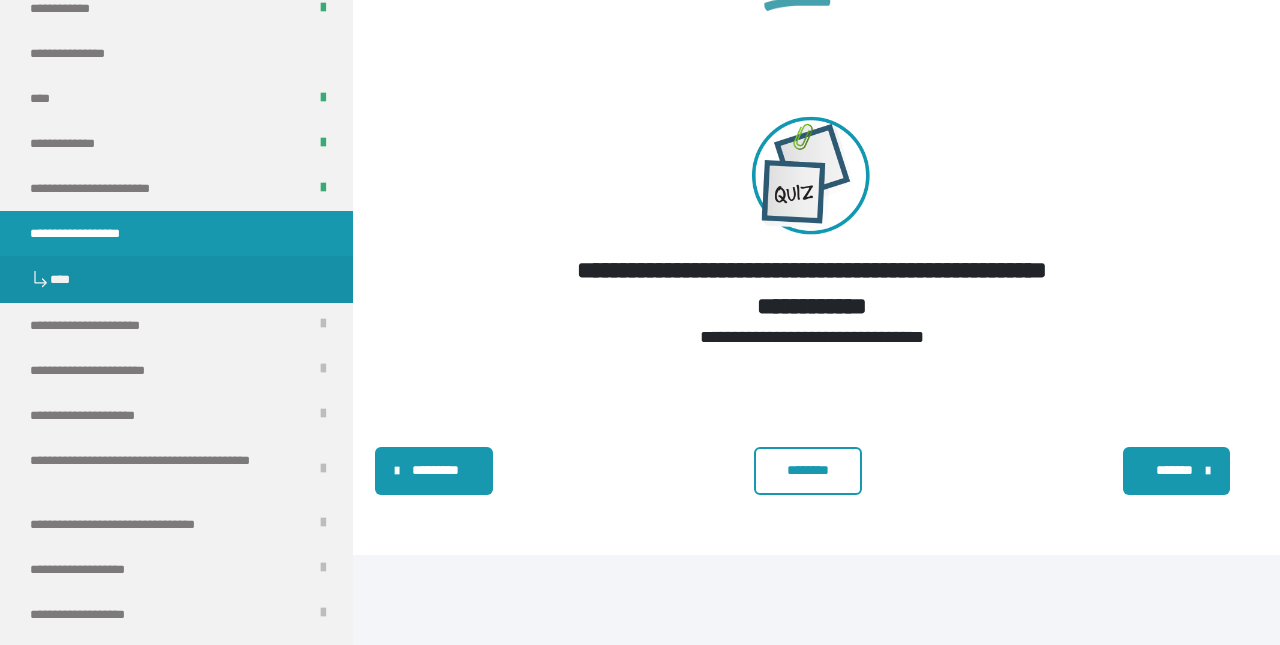 click on "********" at bounding box center (808, 470) 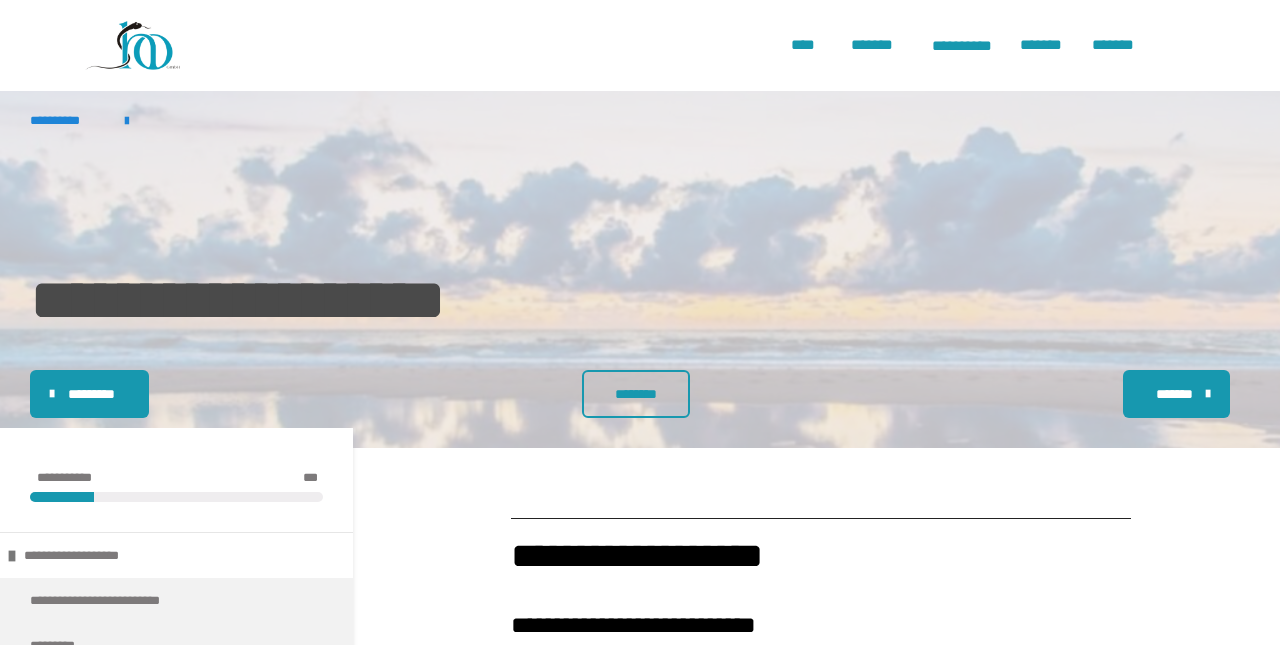 scroll, scrollTop: 0, scrollLeft: 0, axis: both 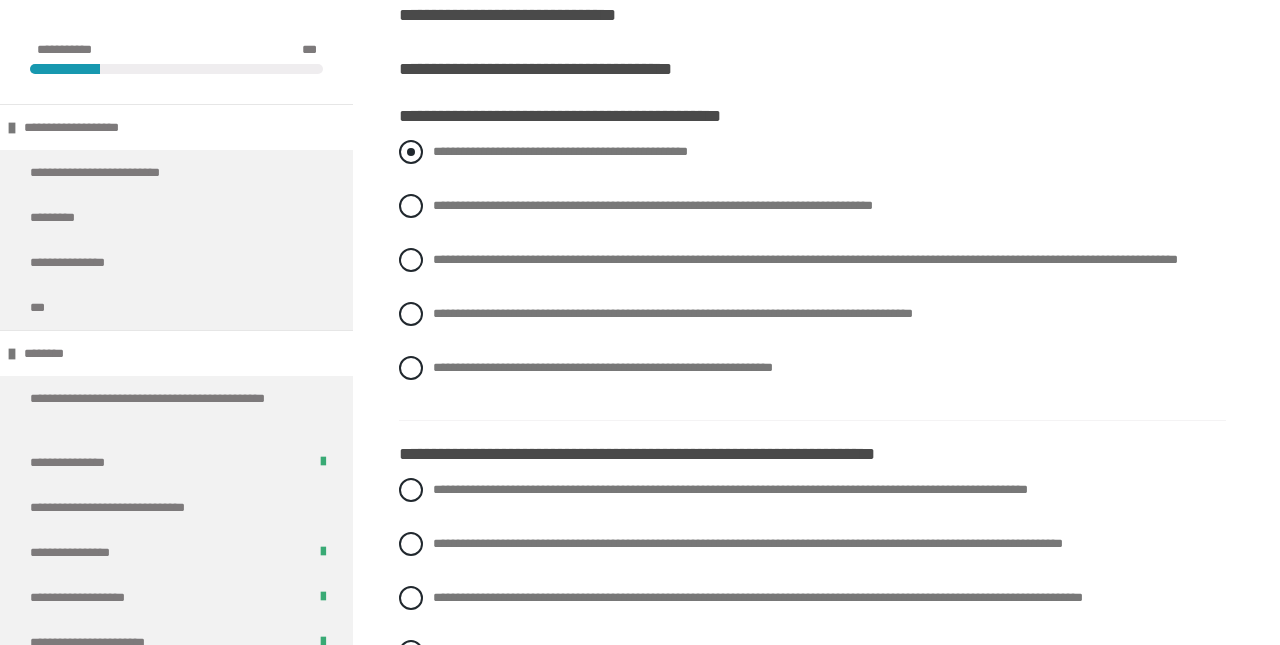 click at bounding box center (411, 152) 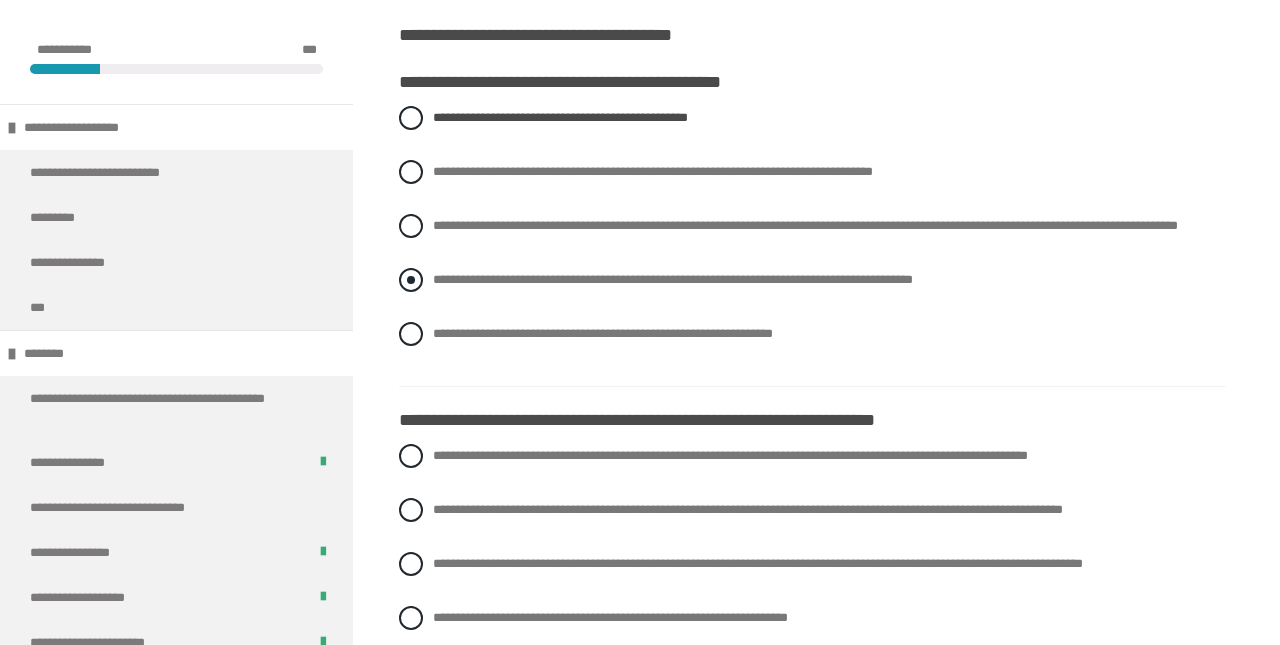 scroll, scrollTop: 547, scrollLeft: 0, axis: vertical 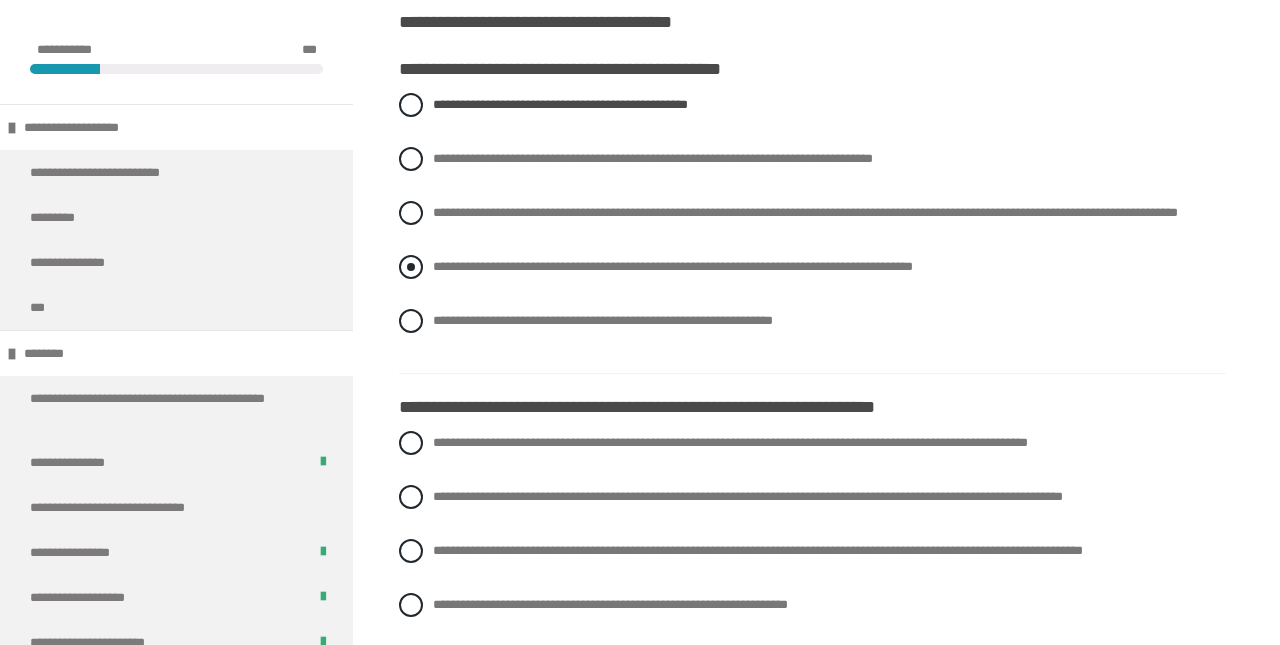 click at bounding box center (411, 267) 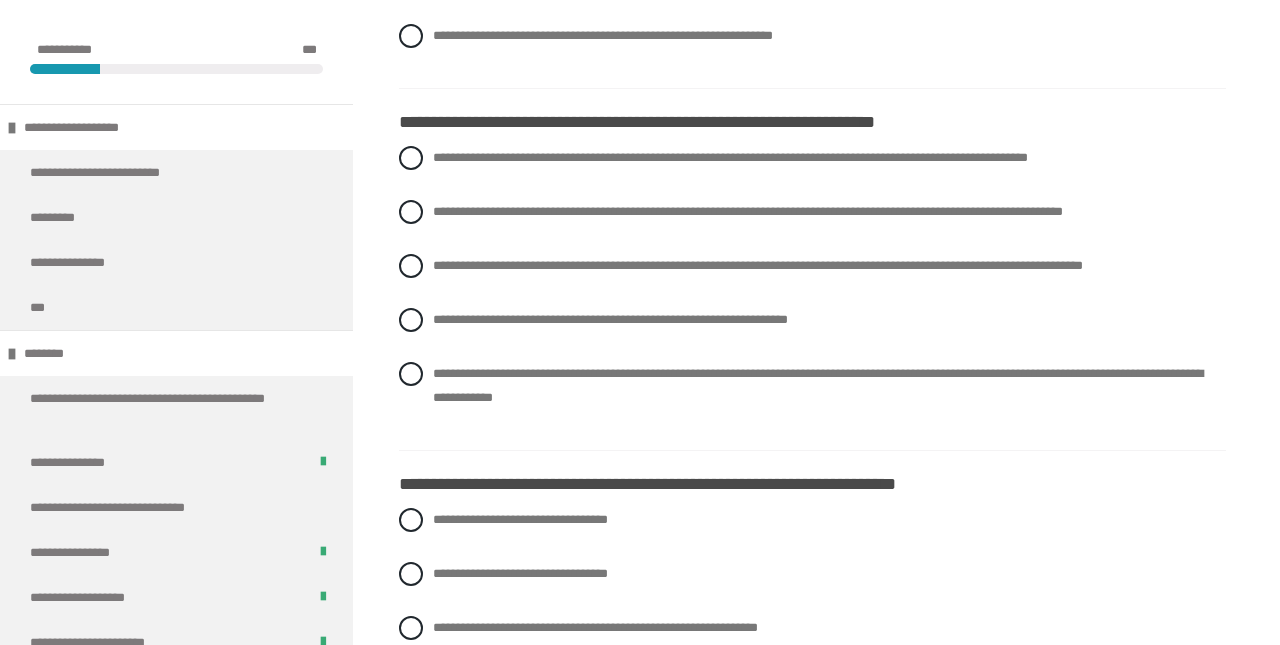 scroll, scrollTop: 834, scrollLeft: 0, axis: vertical 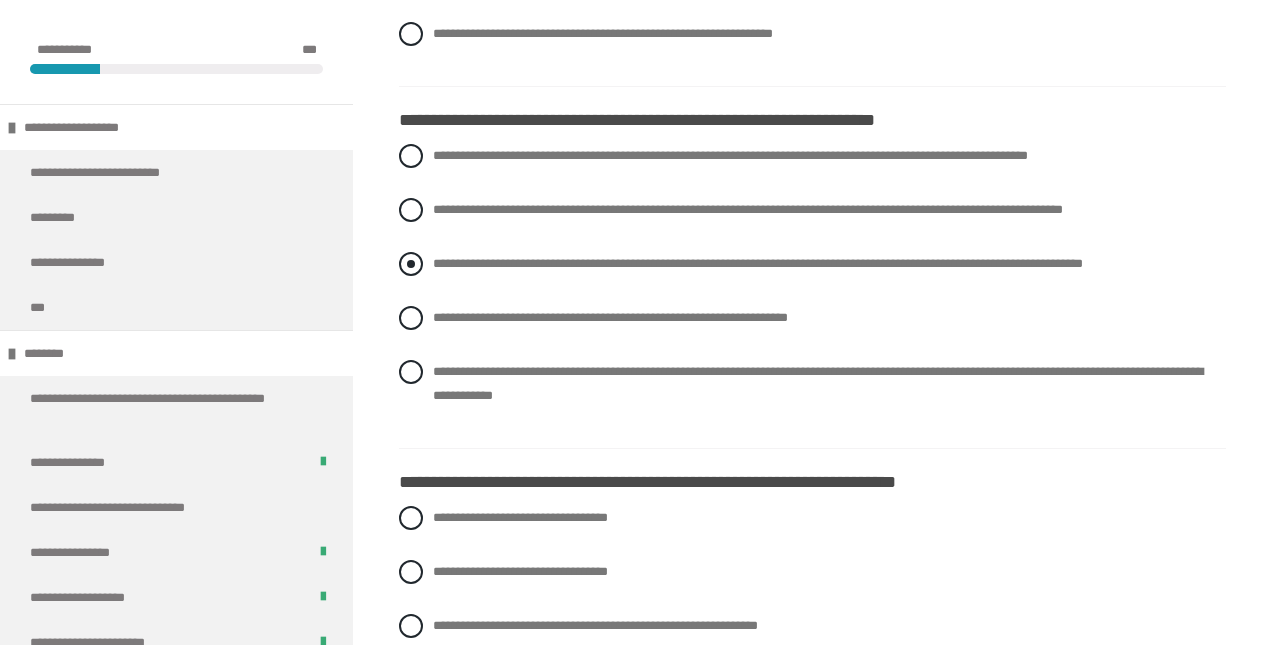 click at bounding box center (411, 264) 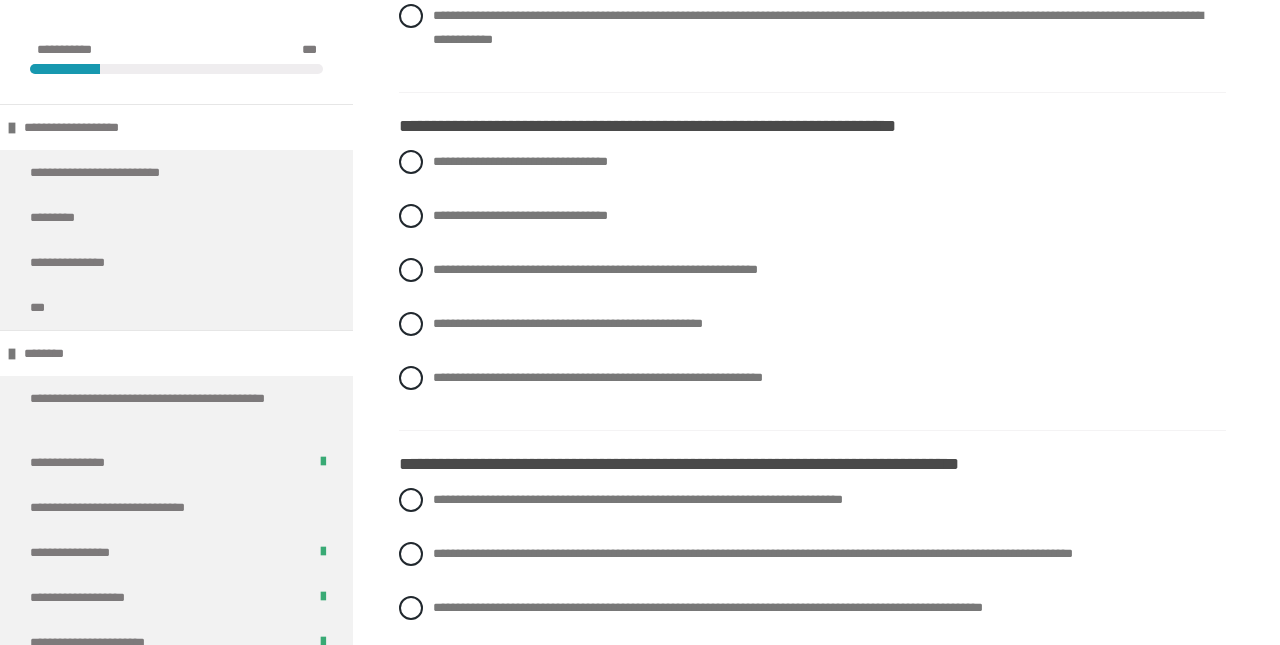 scroll, scrollTop: 1191, scrollLeft: 0, axis: vertical 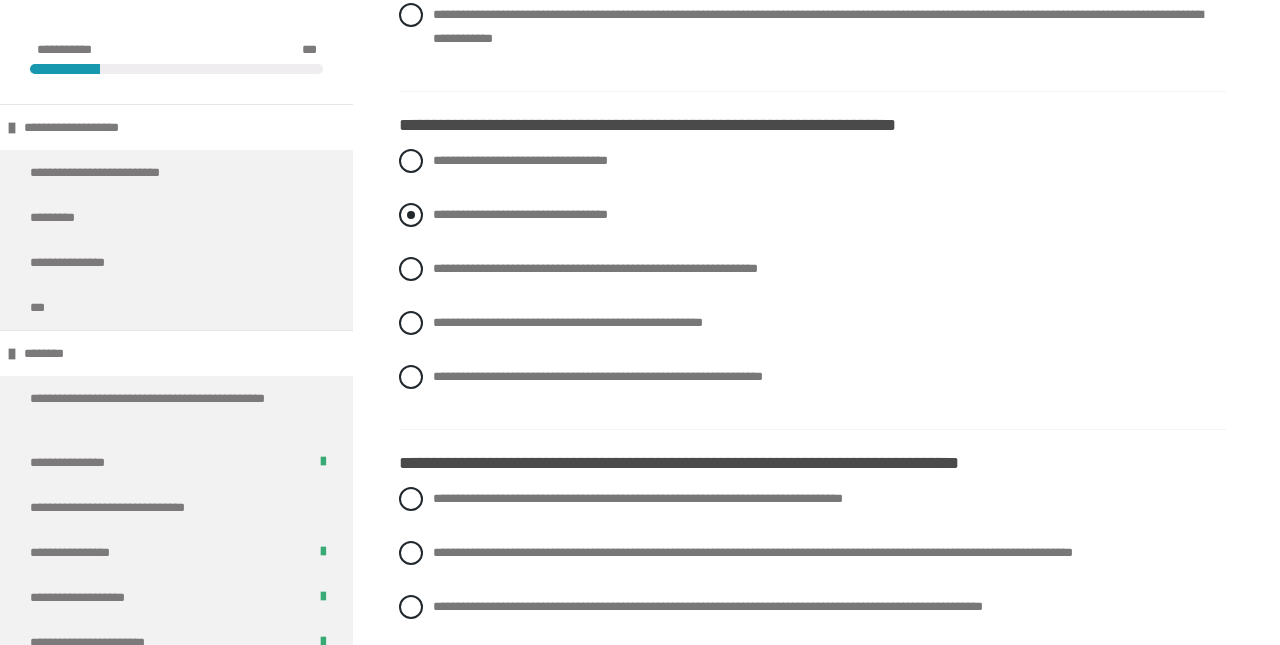 click at bounding box center [411, 215] 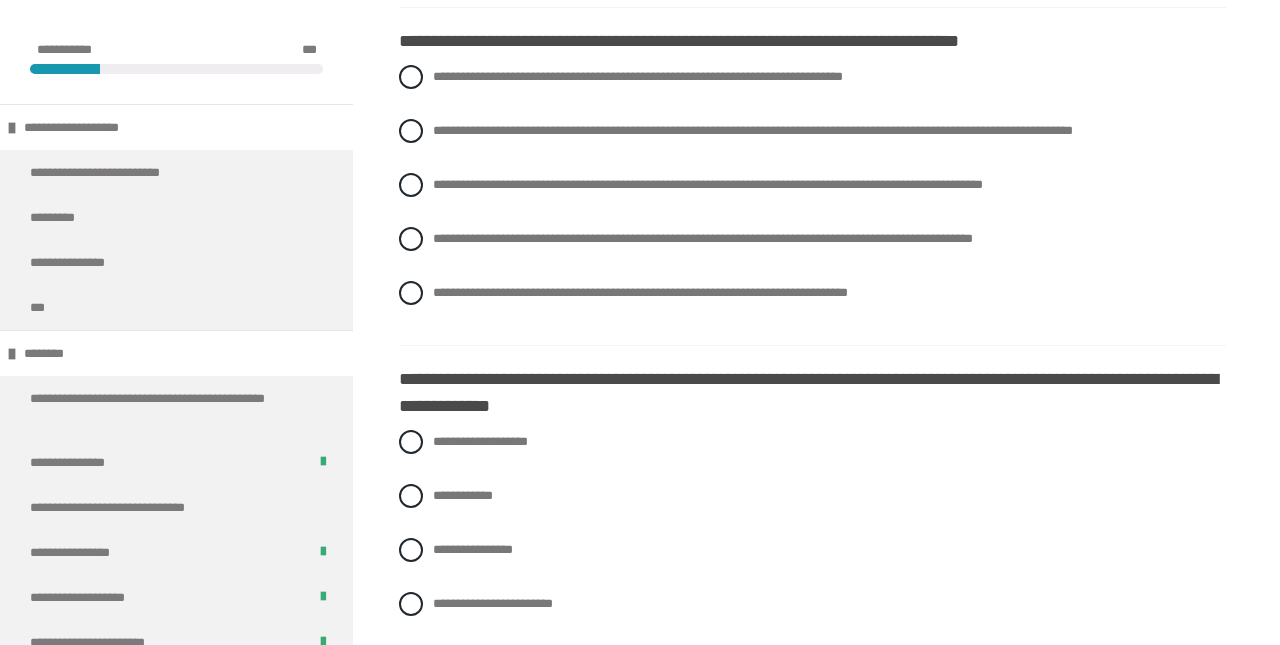 scroll, scrollTop: 1617, scrollLeft: 0, axis: vertical 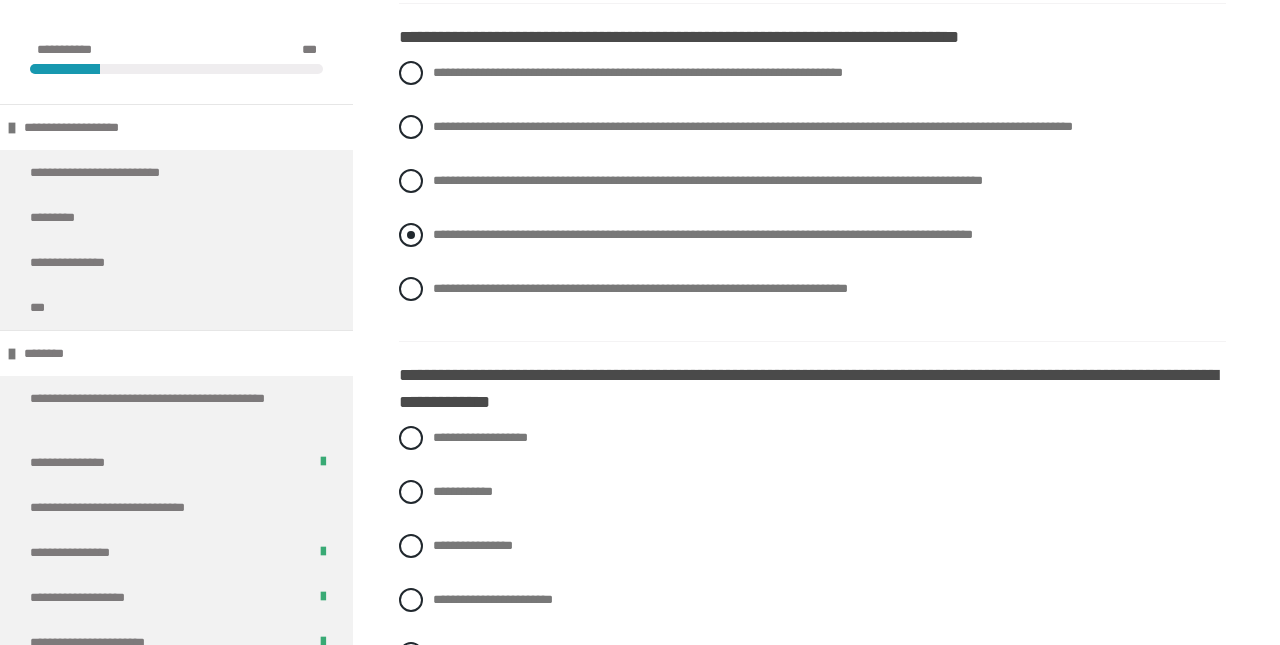 click at bounding box center [411, 235] 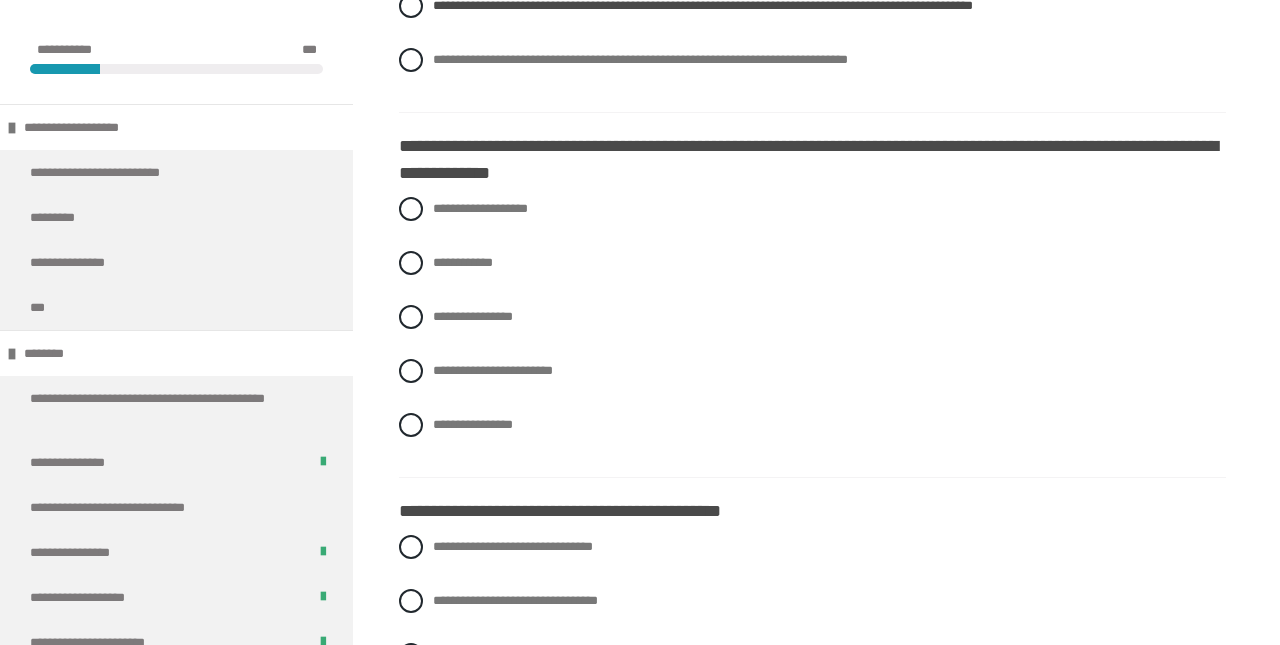 scroll, scrollTop: 1848, scrollLeft: 0, axis: vertical 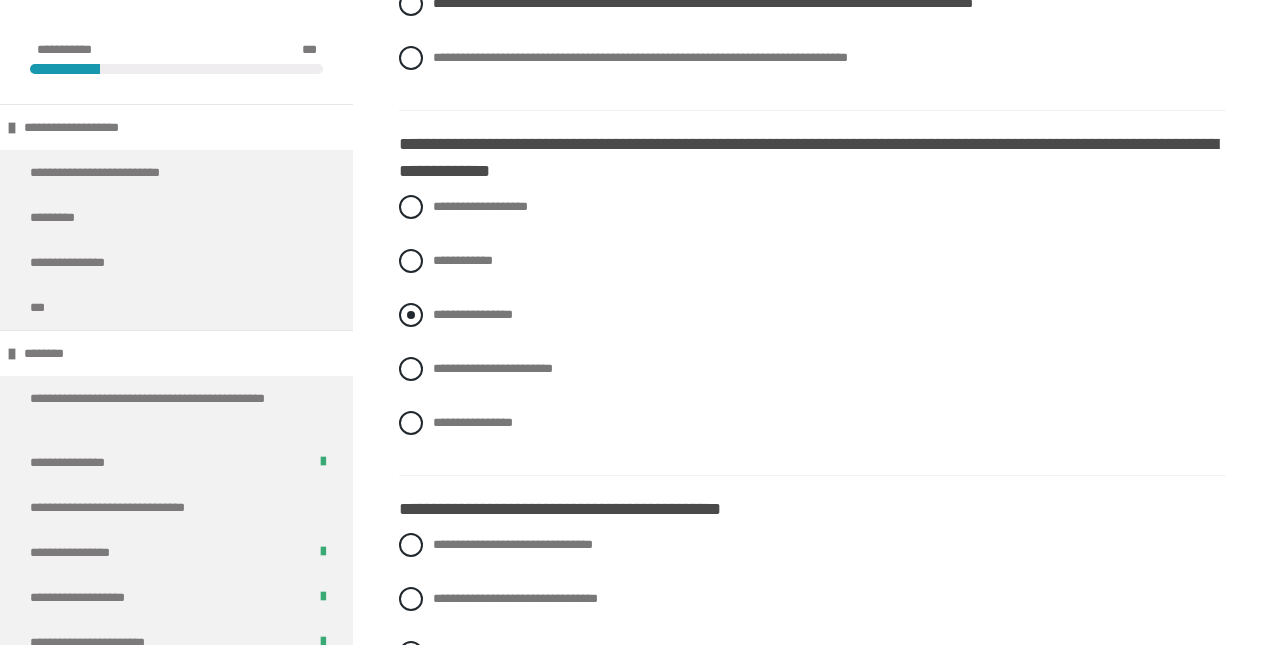 click at bounding box center [411, 315] 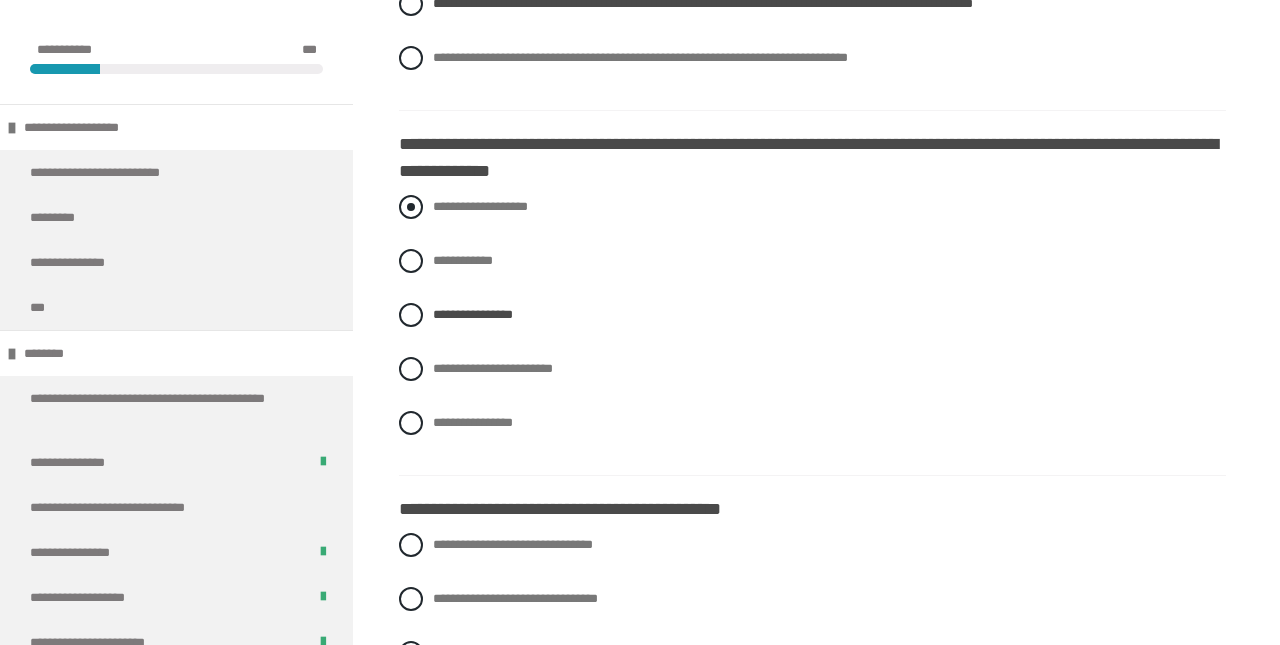click at bounding box center (411, 207) 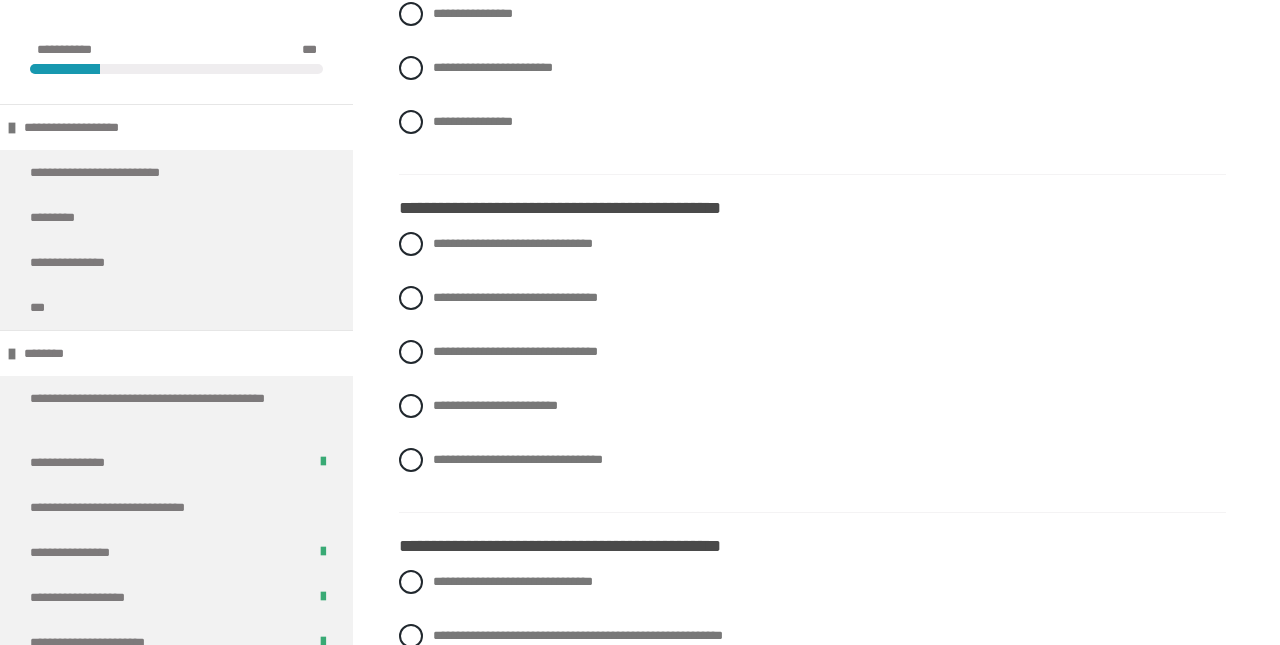 scroll, scrollTop: 2156, scrollLeft: 0, axis: vertical 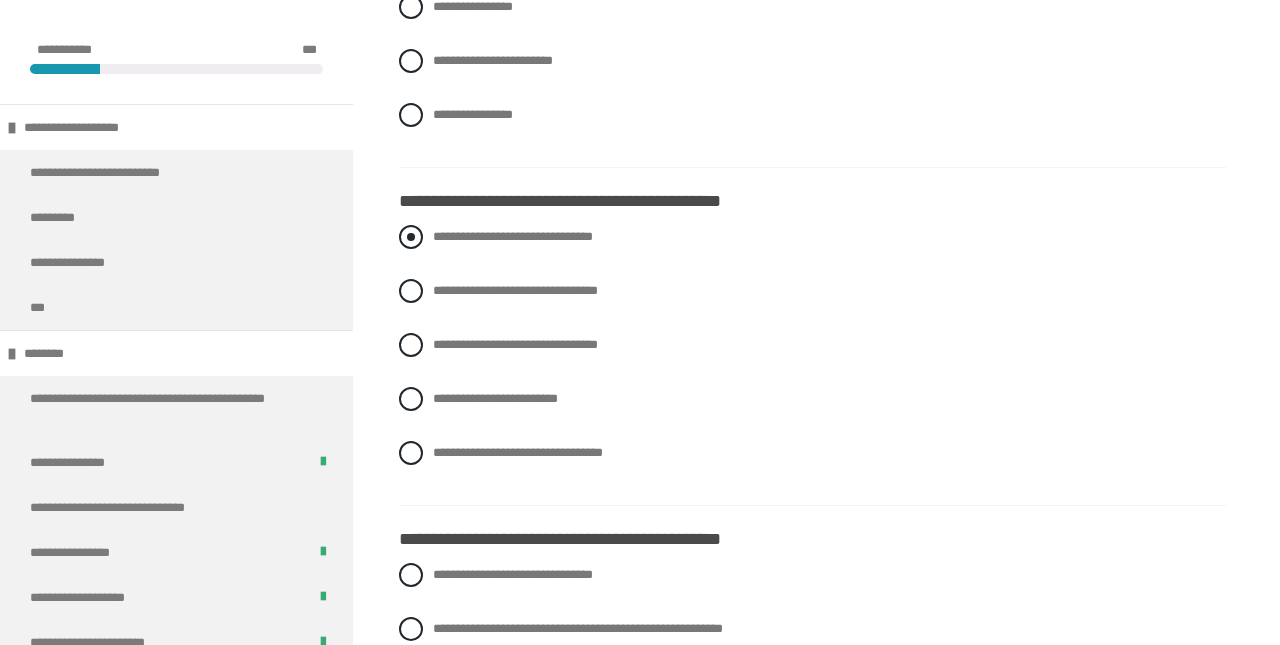 click at bounding box center [411, 237] 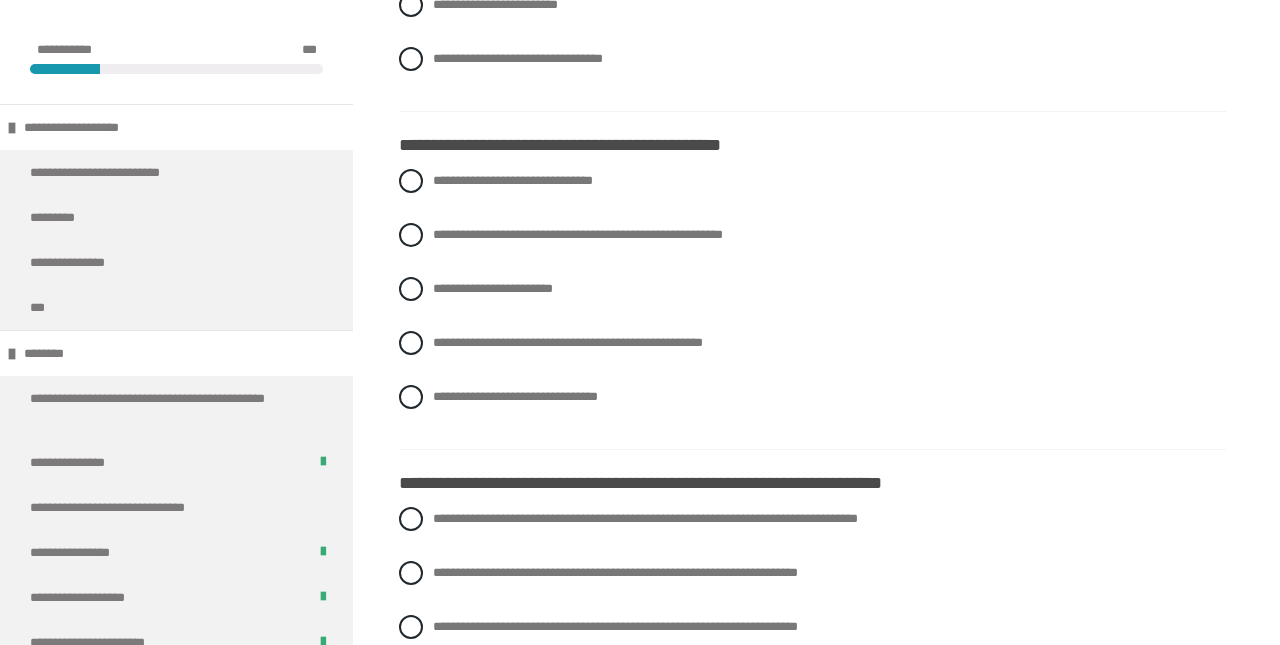 scroll, scrollTop: 2557, scrollLeft: 0, axis: vertical 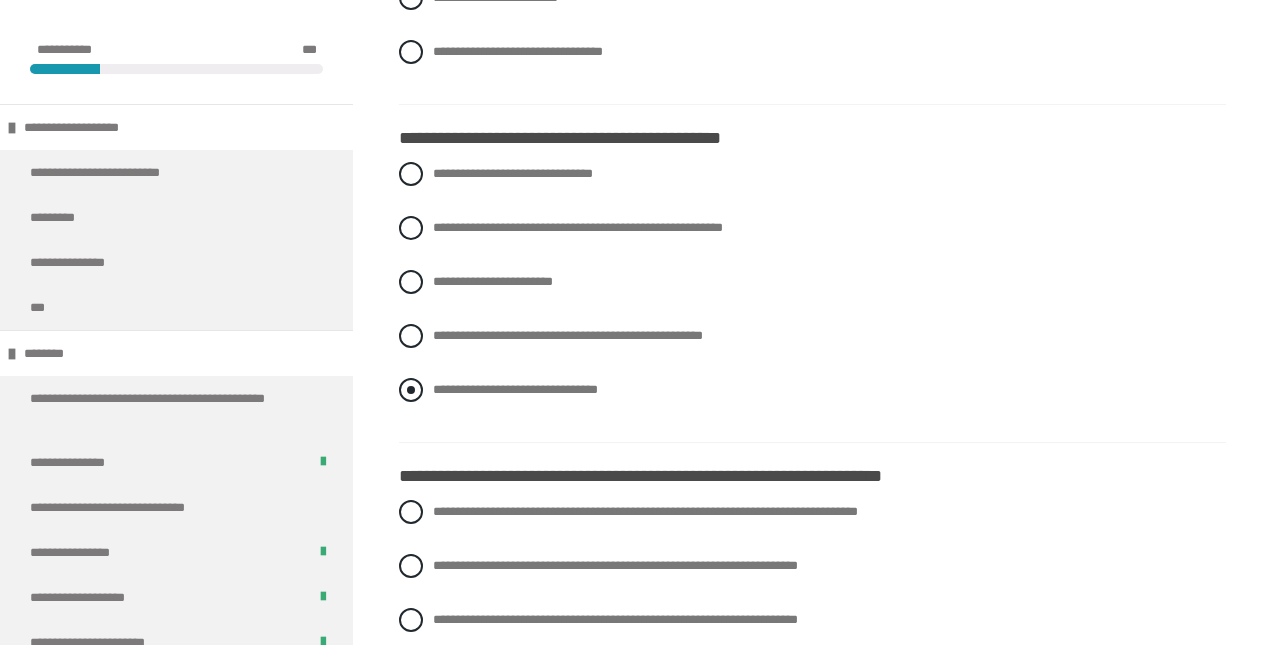 click at bounding box center [411, 390] 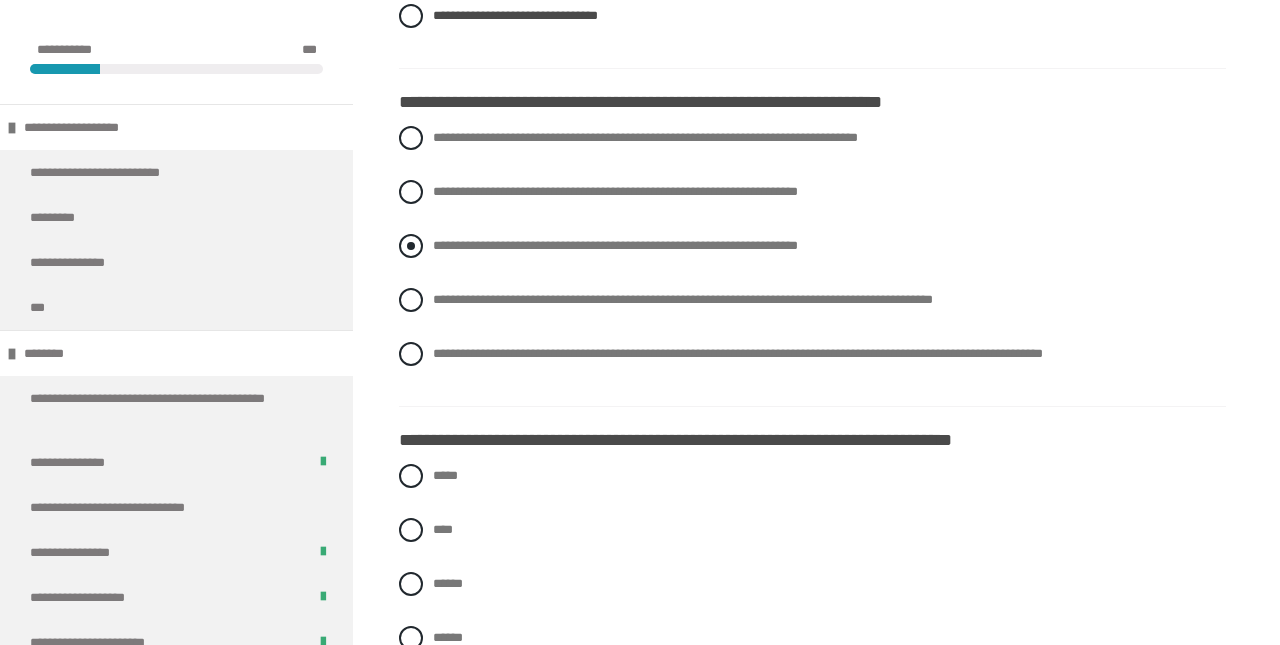scroll, scrollTop: 2937, scrollLeft: 0, axis: vertical 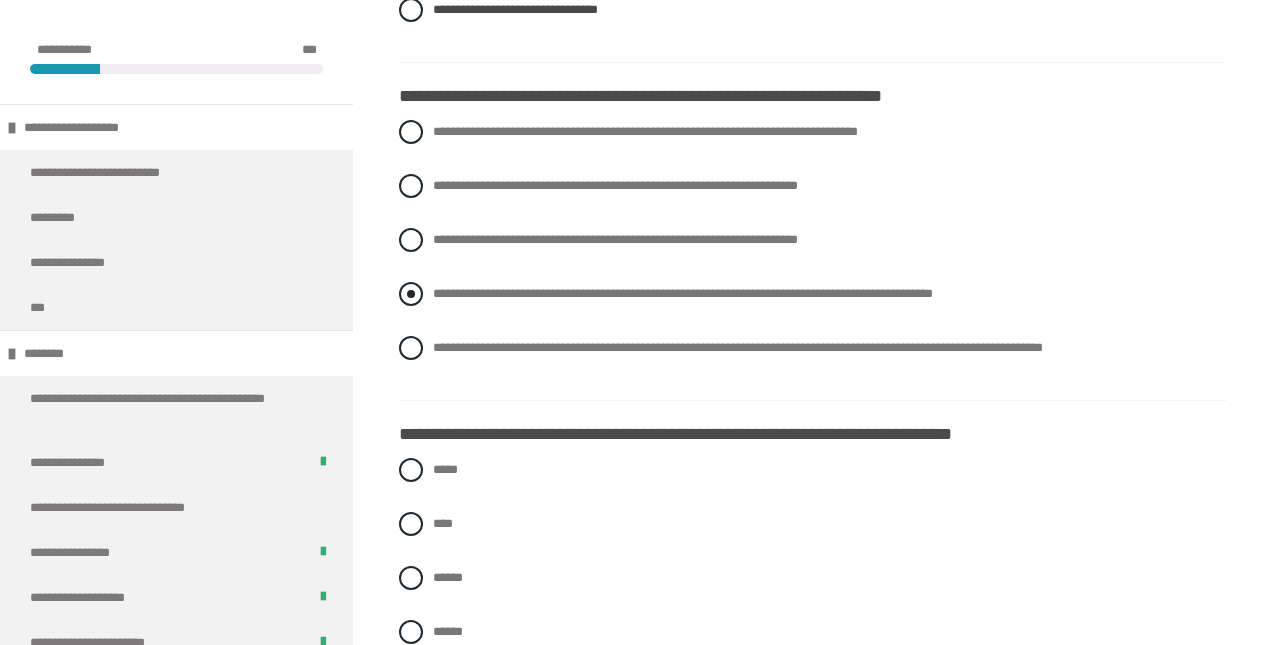 click at bounding box center [411, 294] 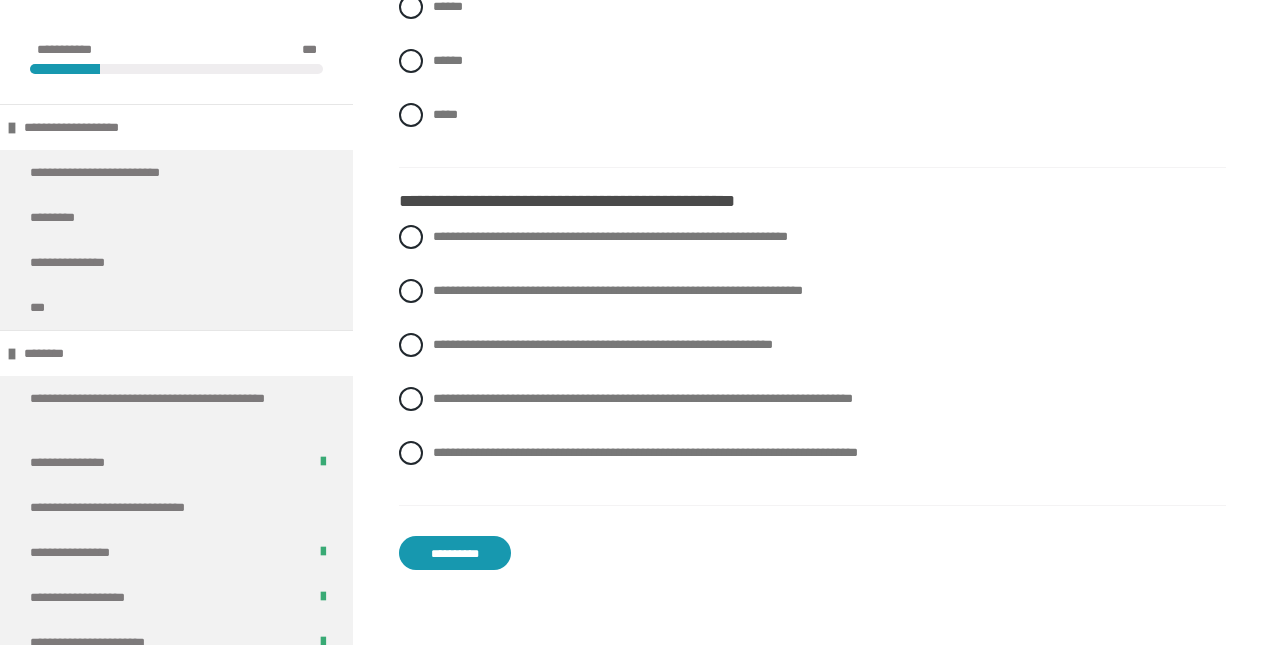 scroll, scrollTop: 3520, scrollLeft: 0, axis: vertical 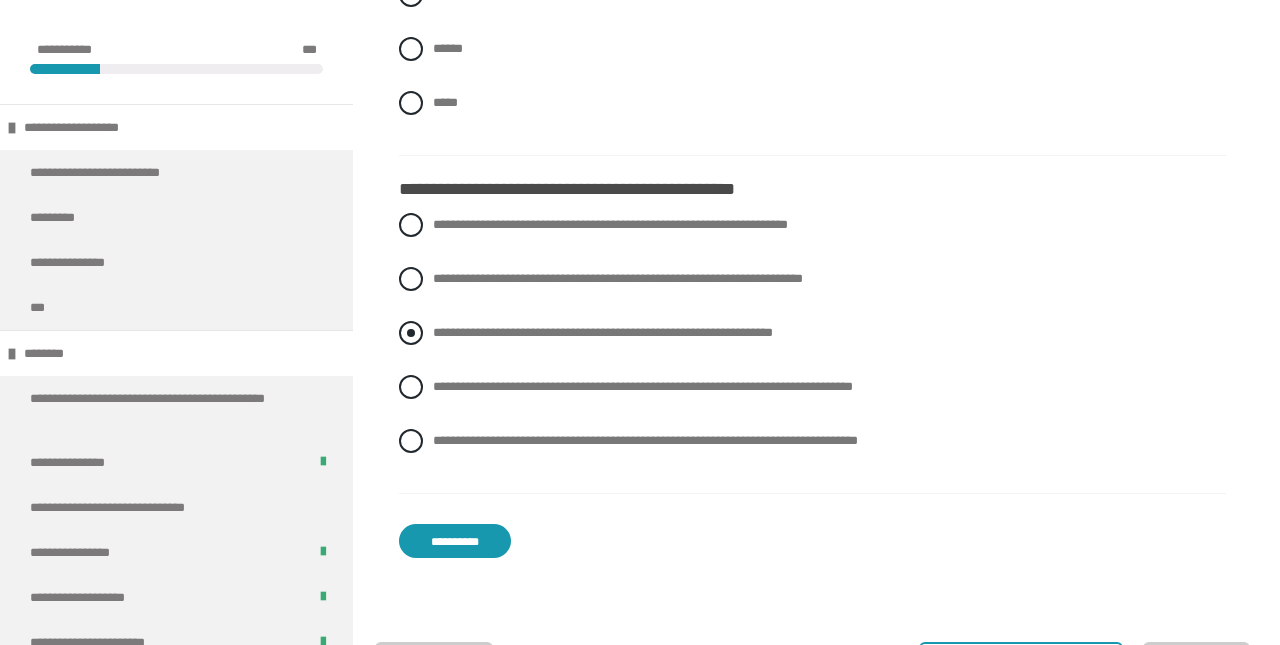 click at bounding box center (411, 333) 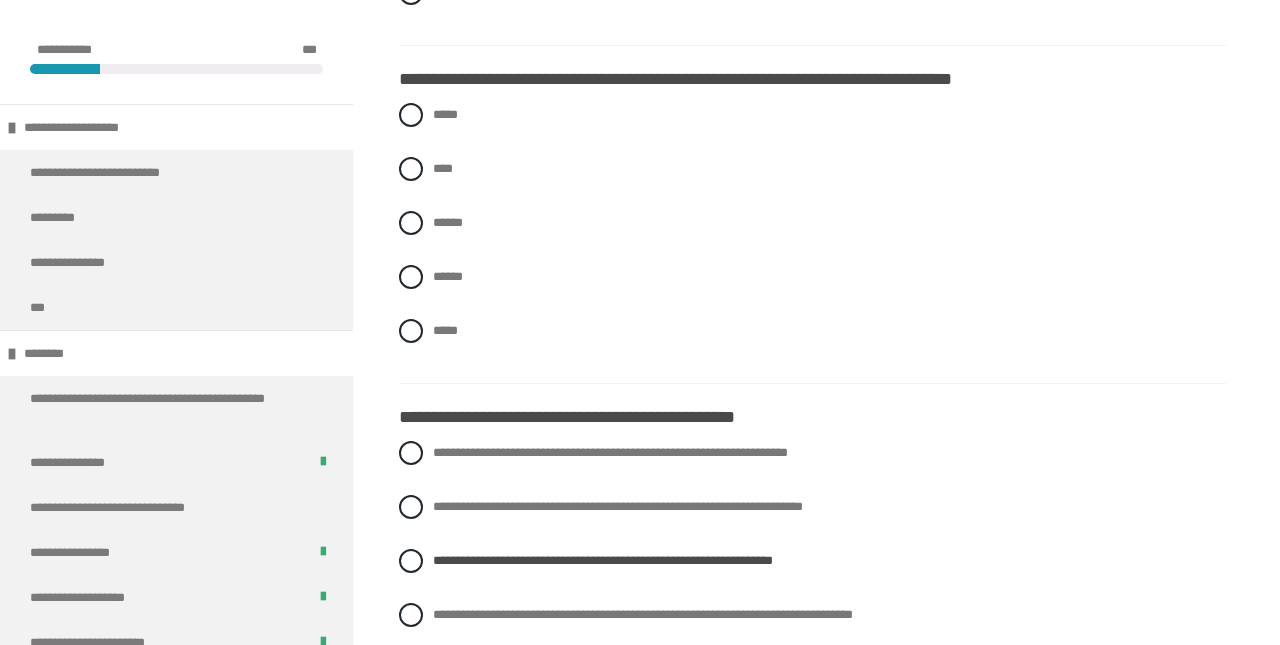 scroll, scrollTop: 3292, scrollLeft: 0, axis: vertical 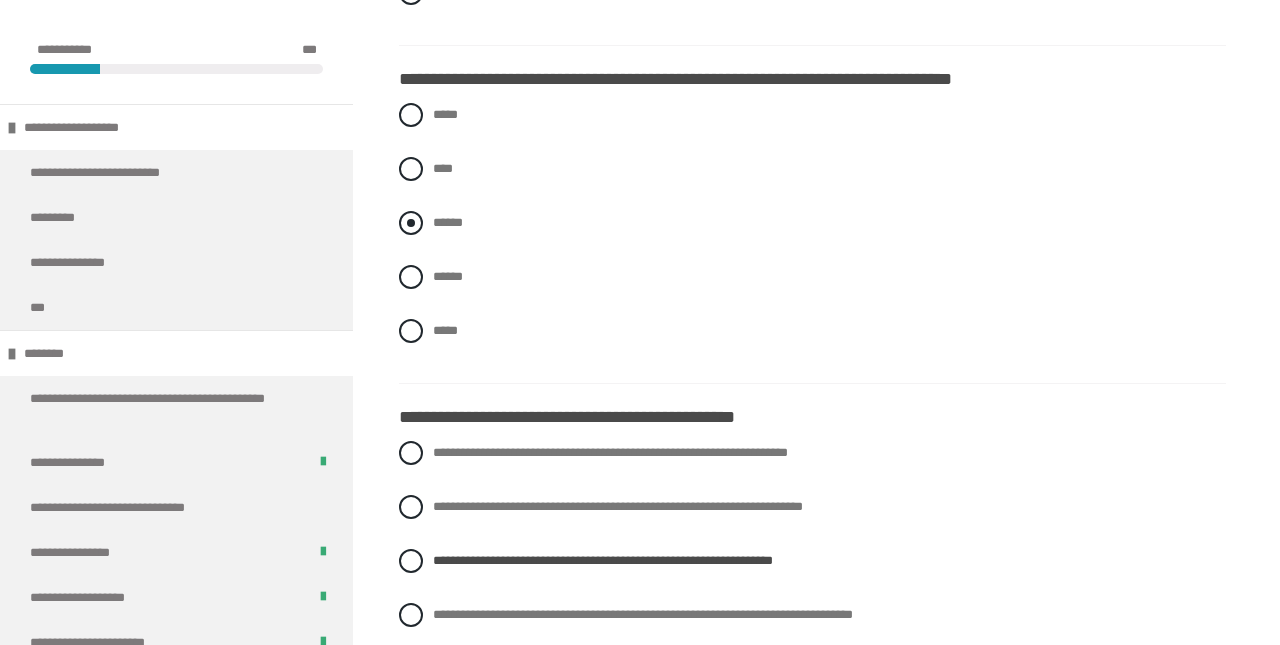click at bounding box center [411, 223] 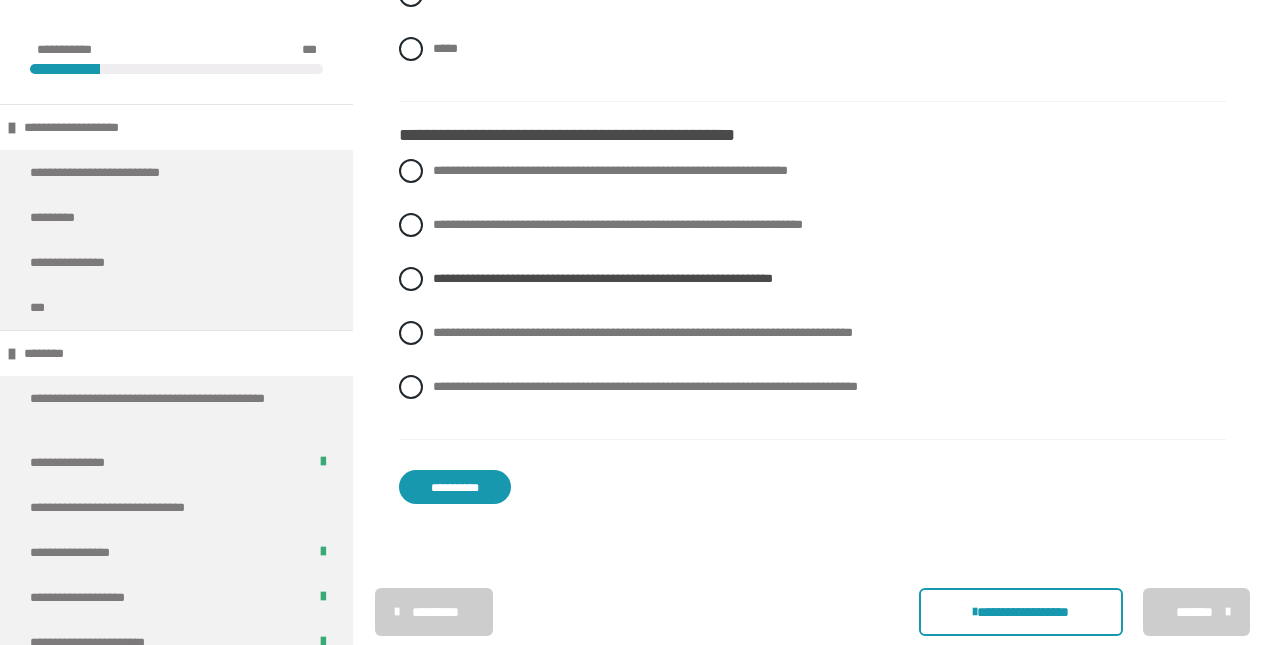 scroll, scrollTop: 3576, scrollLeft: 0, axis: vertical 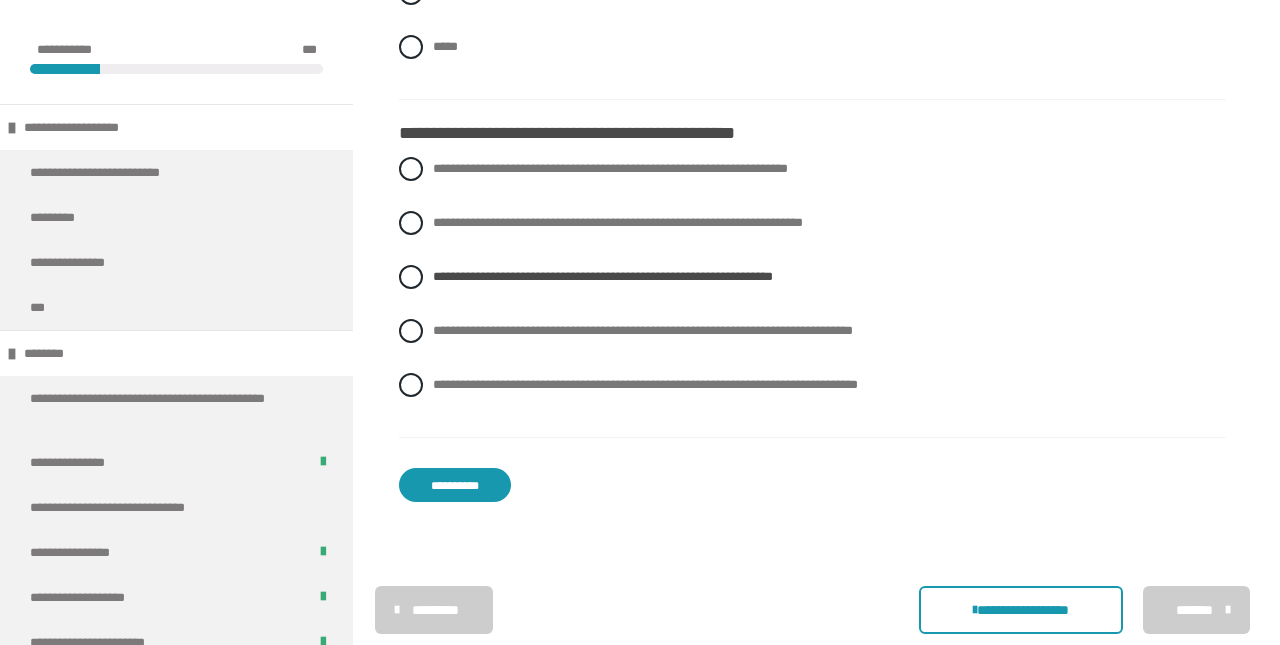 click on "**********" at bounding box center [455, 485] 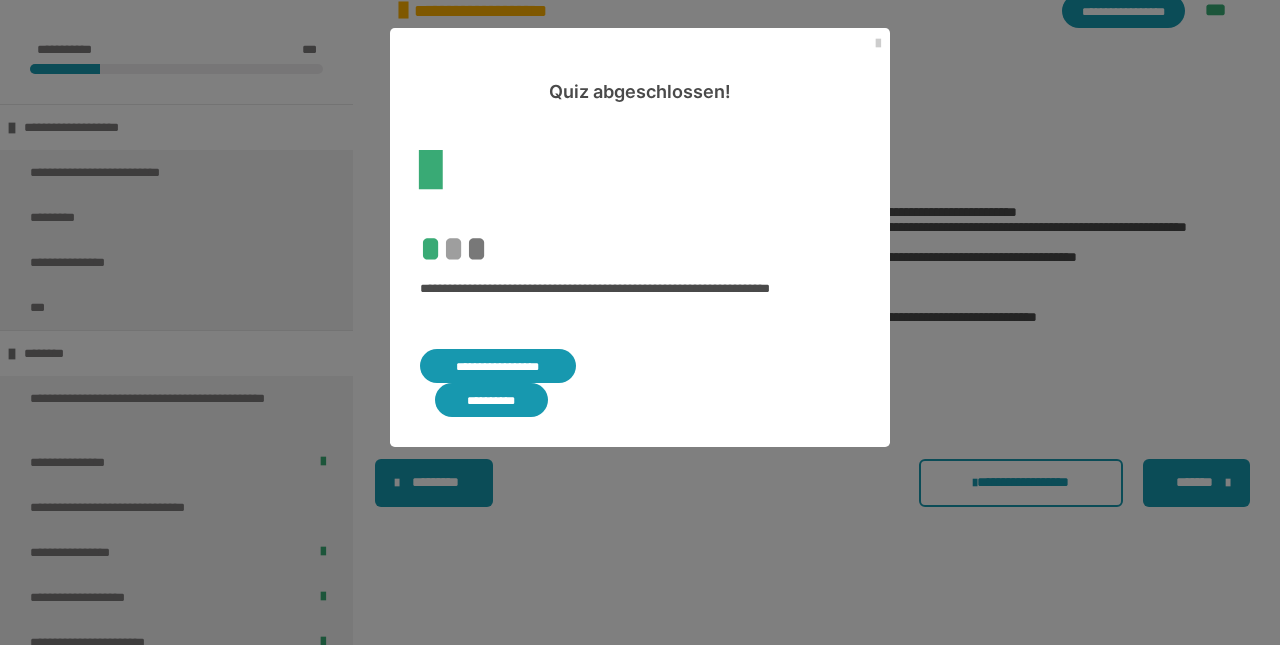 scroll, scrollTop: 508, scrollLeft: 0, axis: vertical 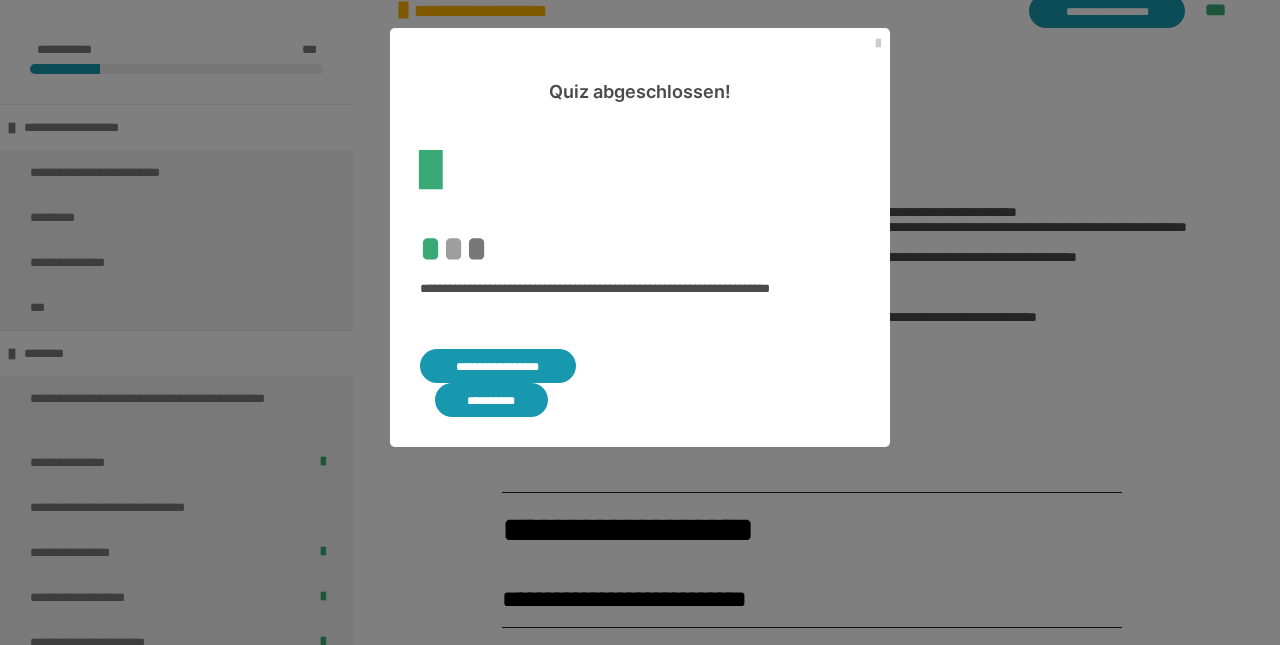 click on "**********" at bounding box center (498, 366) 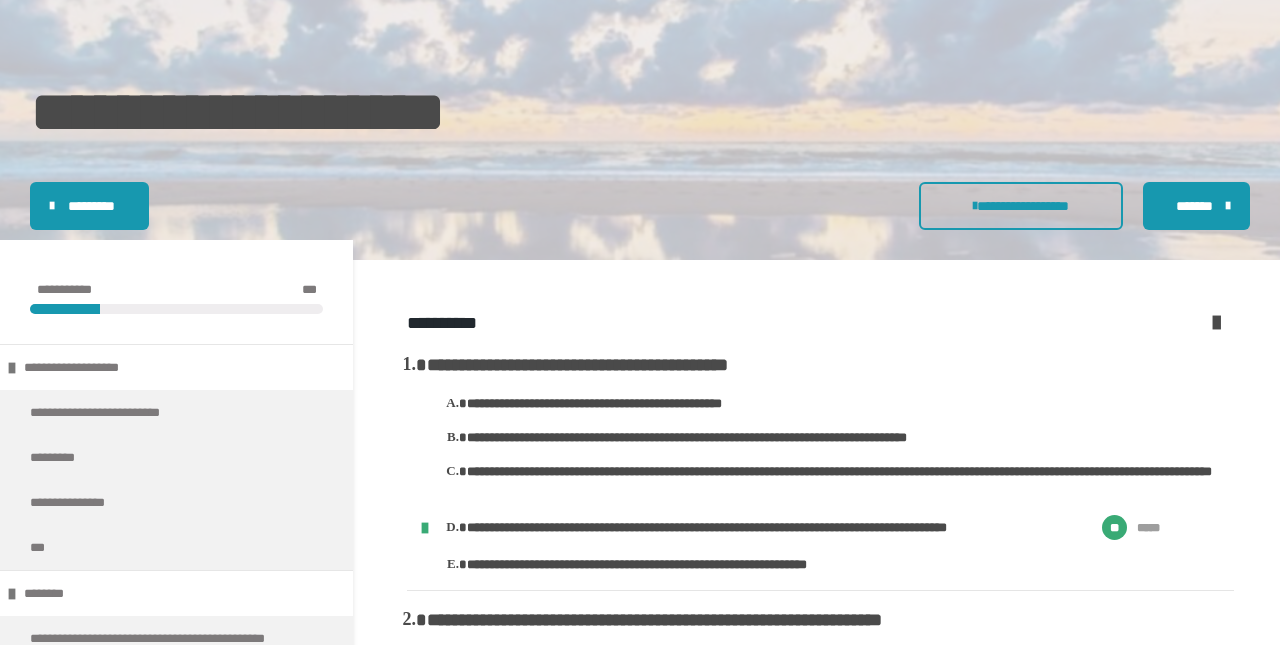 scroll, scrollTop: 203, scrollLeft: 0, axis: vertical 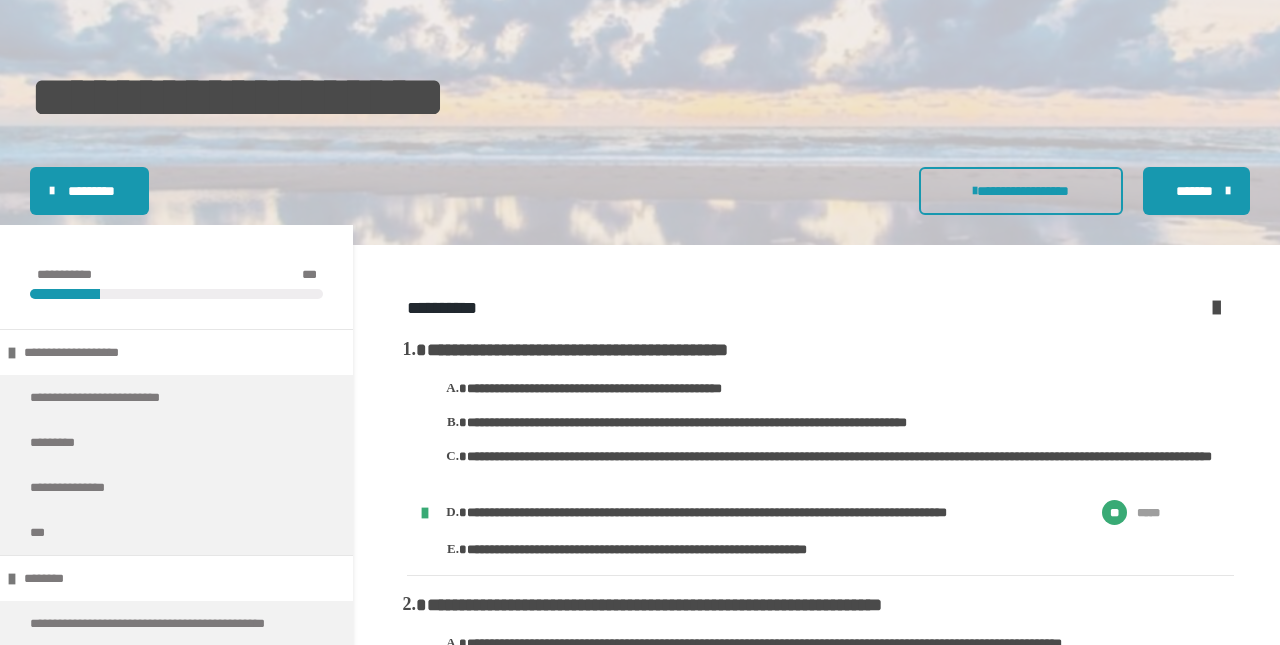 click at bounding box center (1216, 307) 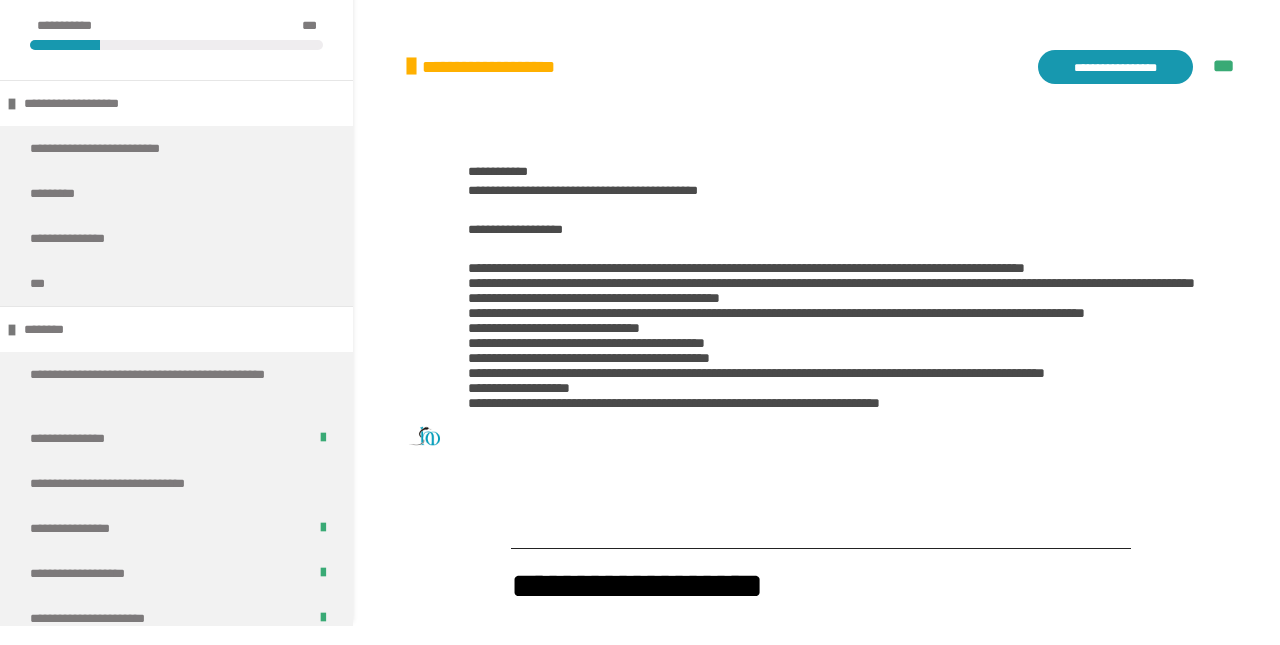 scroll, scrollTop: 22, scrollLeft: 0, axis: vertical 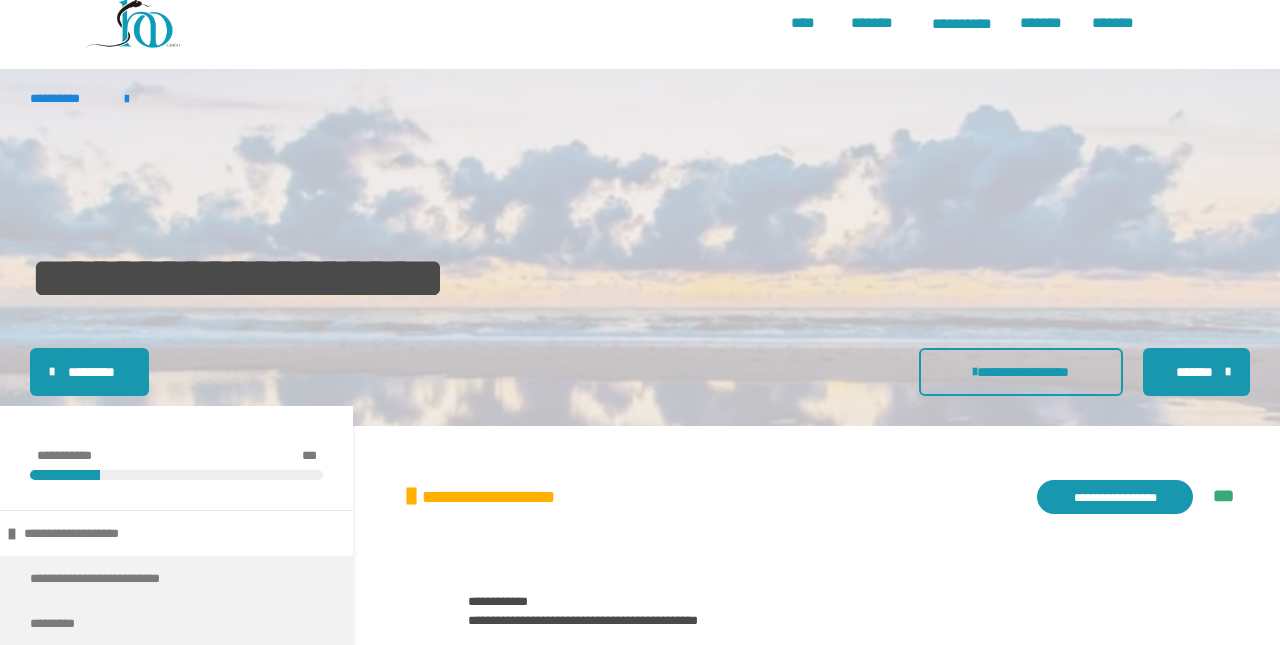 click on "**********" at bounding box center (1021, 372) 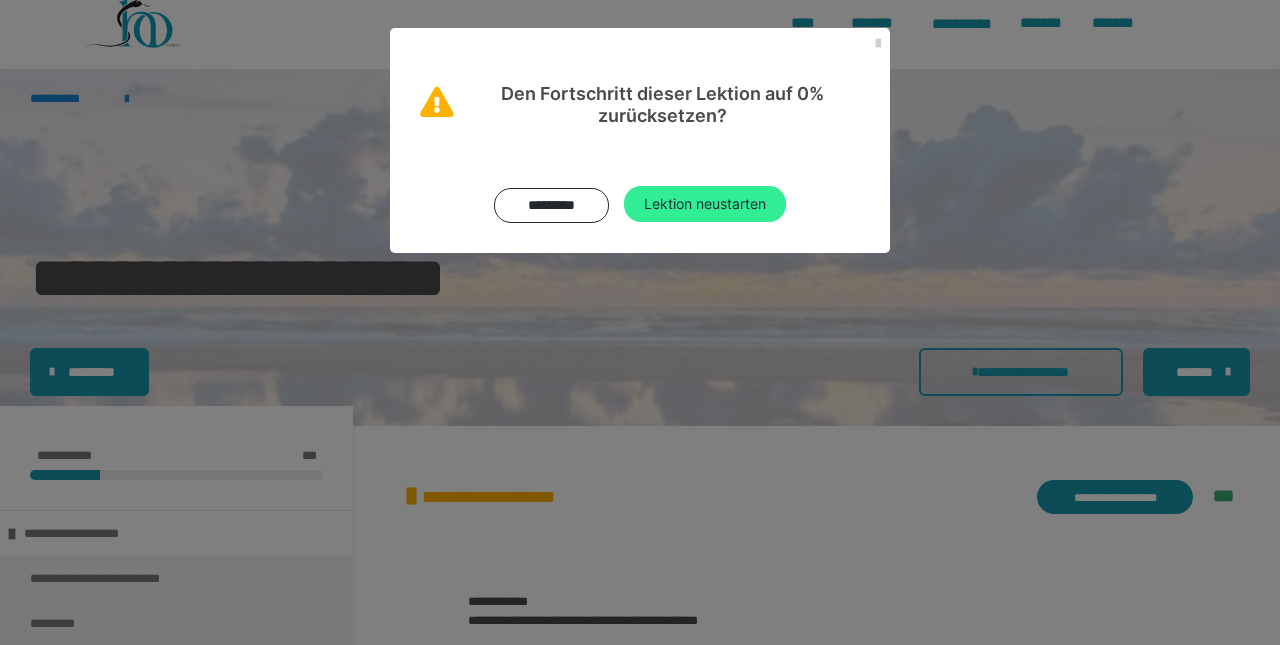 click on "Lektion neustarten" at bounding box center [705, 204] 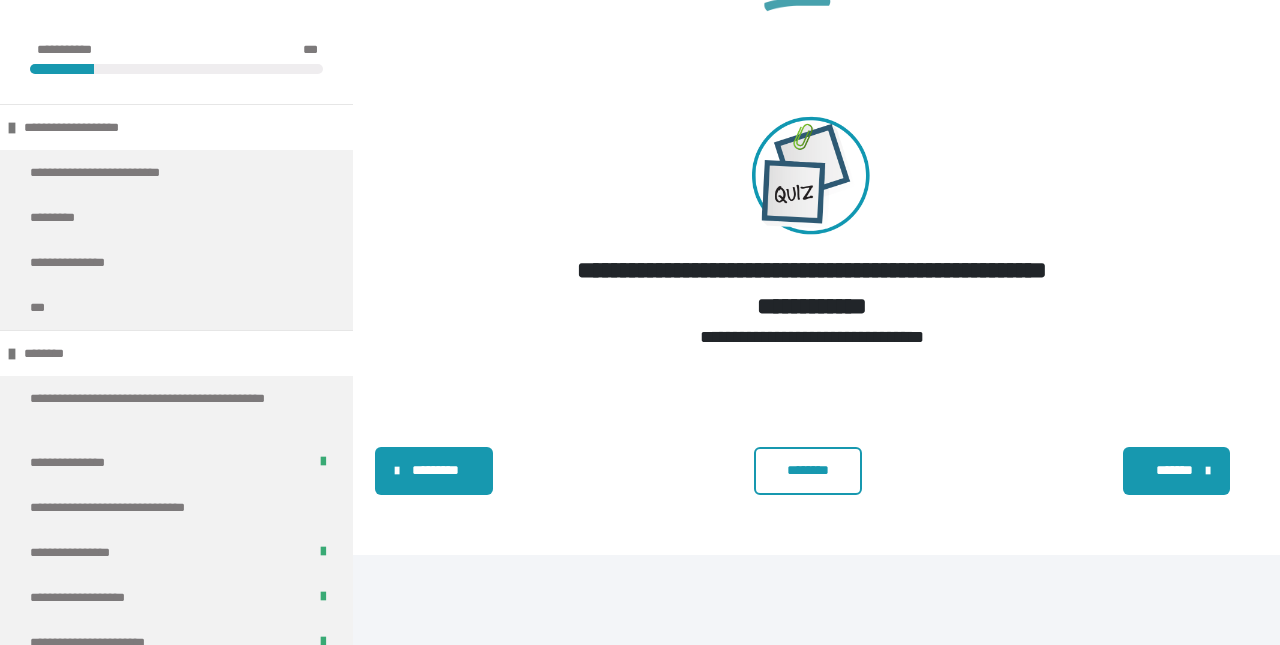 scroll, scrollTop: 4271, scrollLeft: 0, axis: vertical 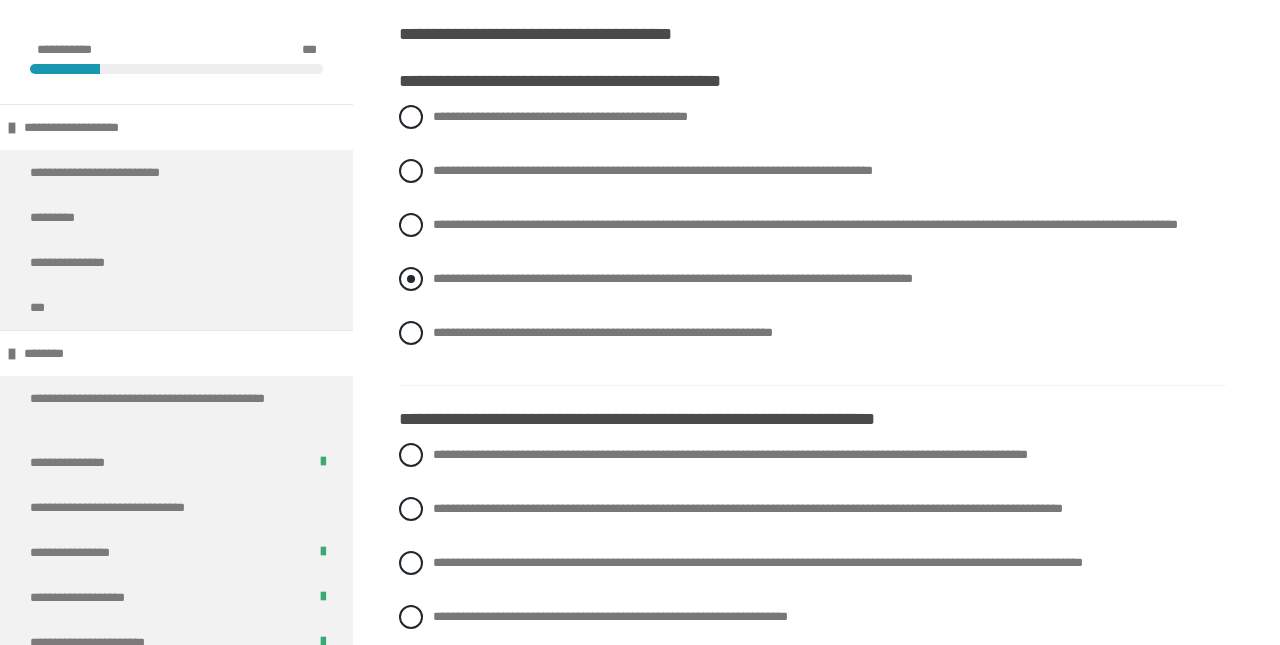 click at bounding box center (411, 279) 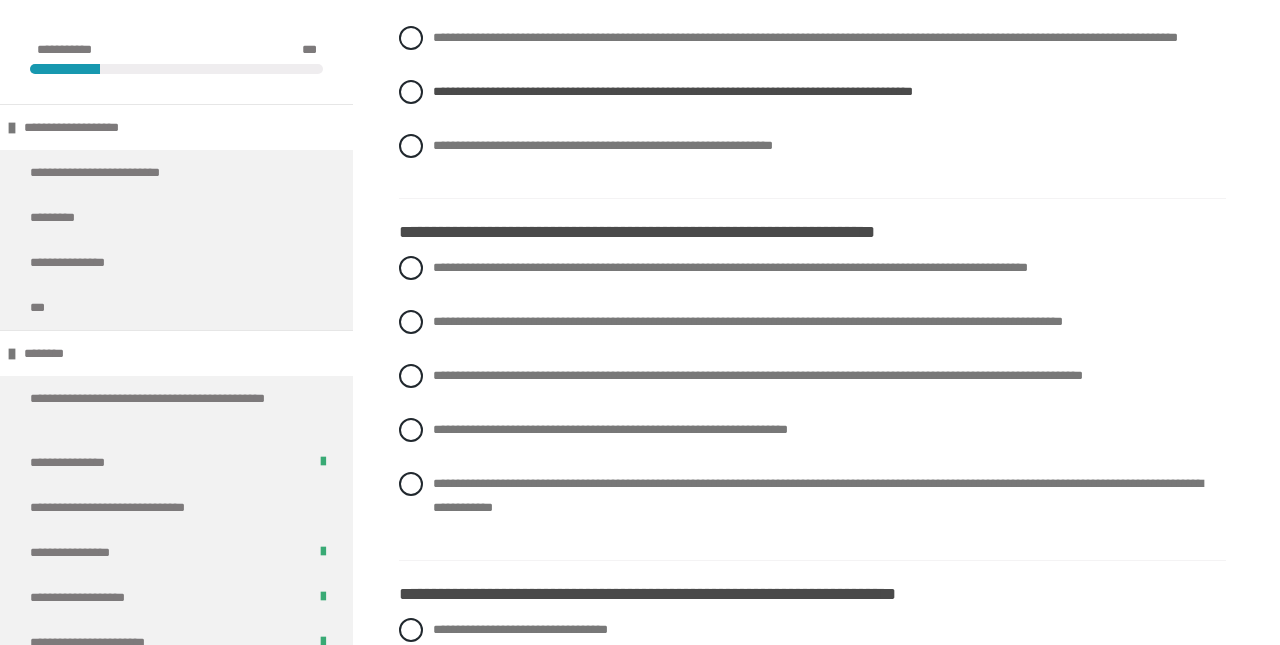 scroll, scrollTop: 724, scrollLeft: 0, axis: vertical 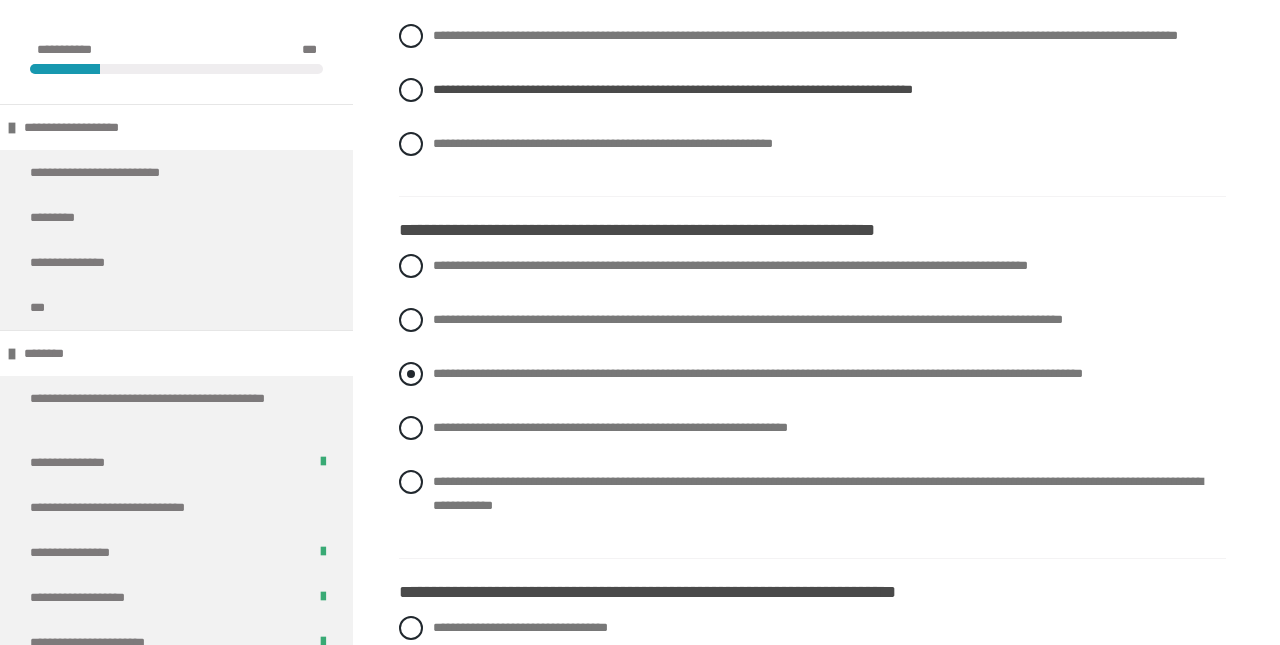 click at bounding box center (411, 374) 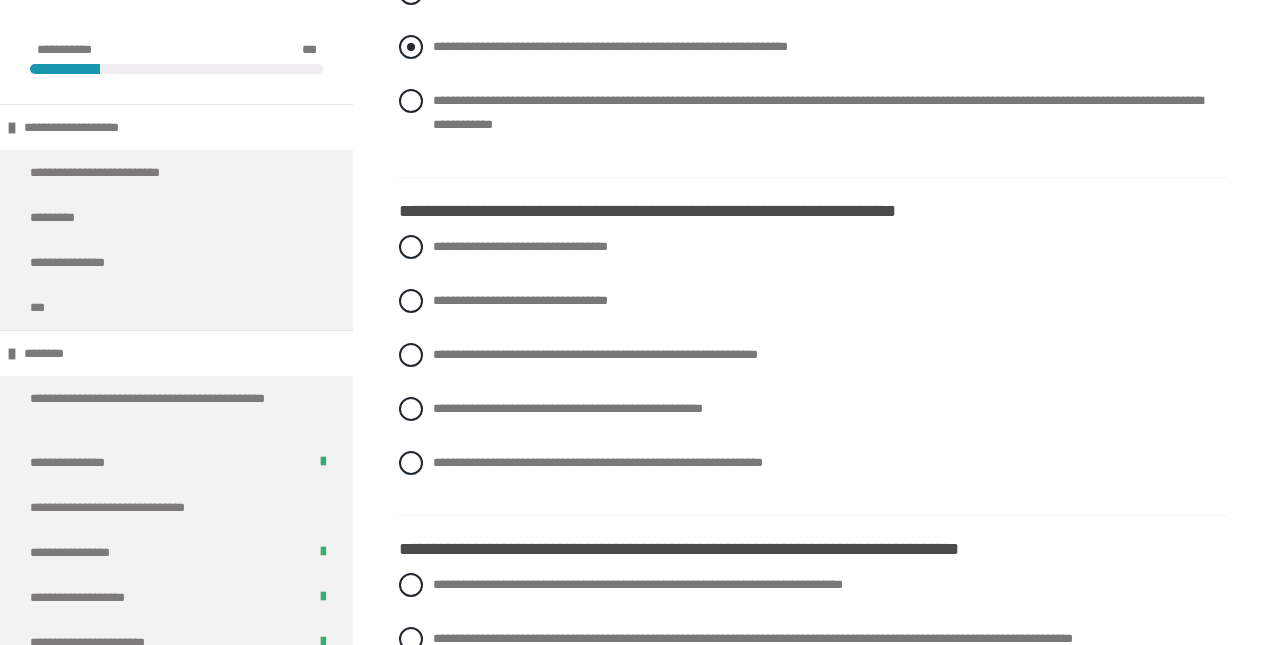 scroll, scrollTop: 1106, scrollLeft: 0, axis: vertical 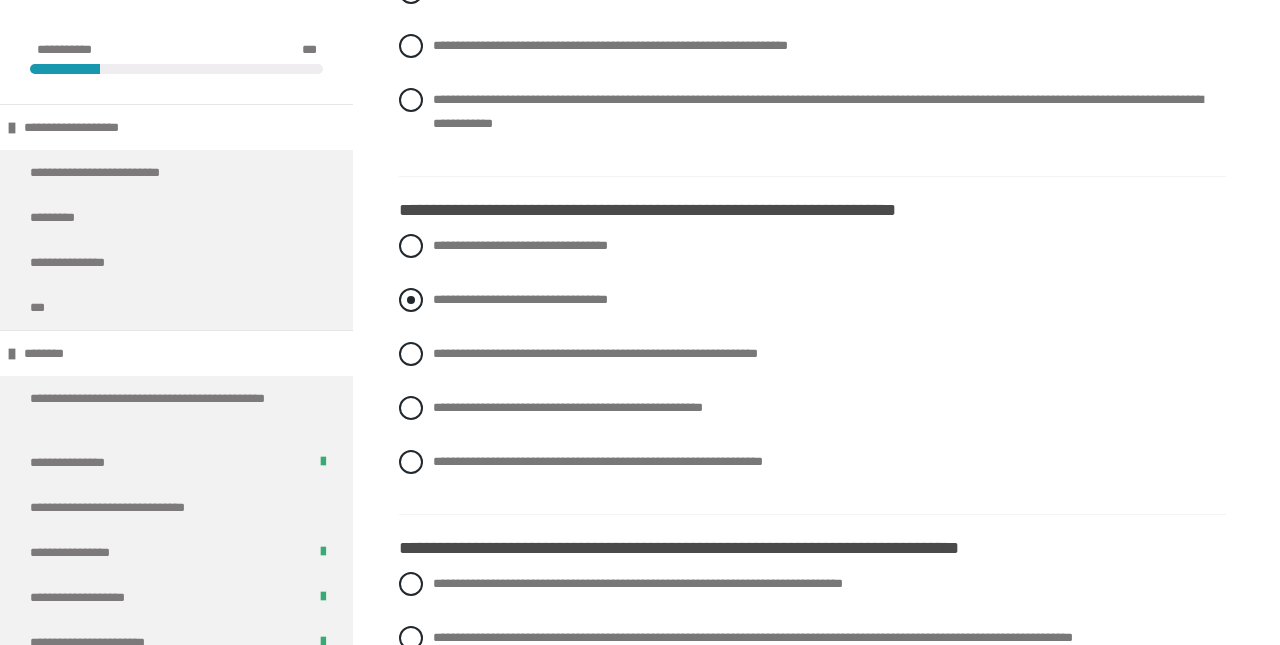 click at bounding box center (411, 300) 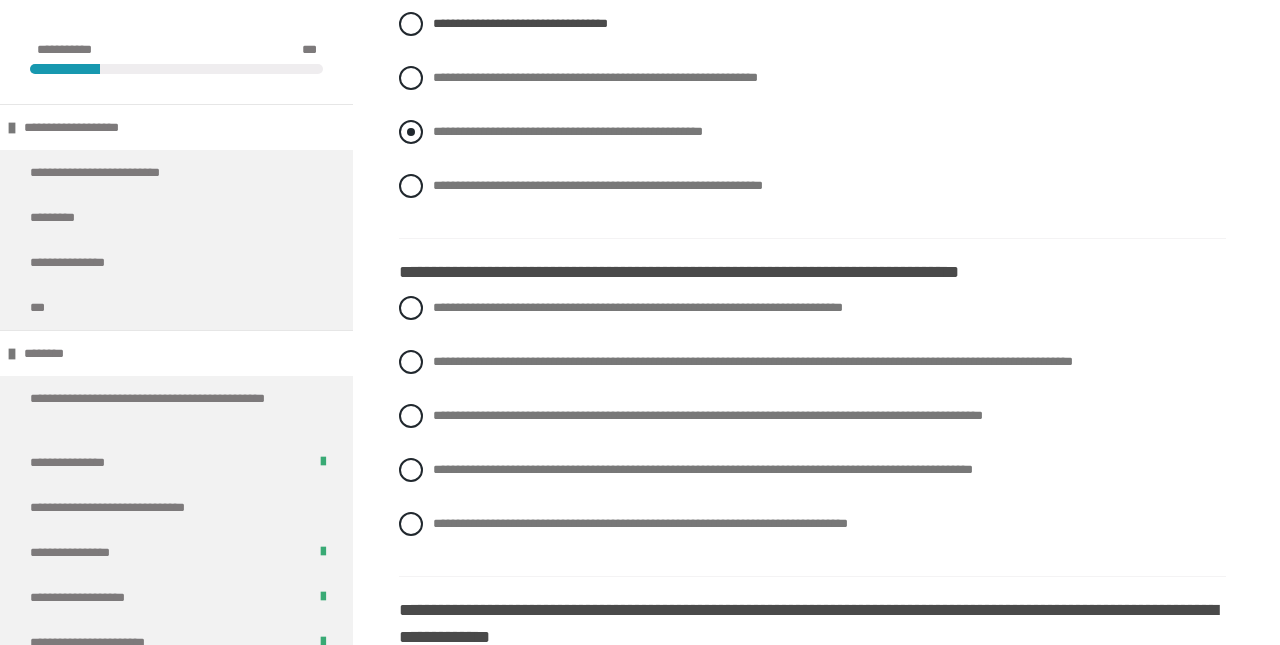 scroll, scrollTop: 1394, scrollLeft: 0, axis: vertical 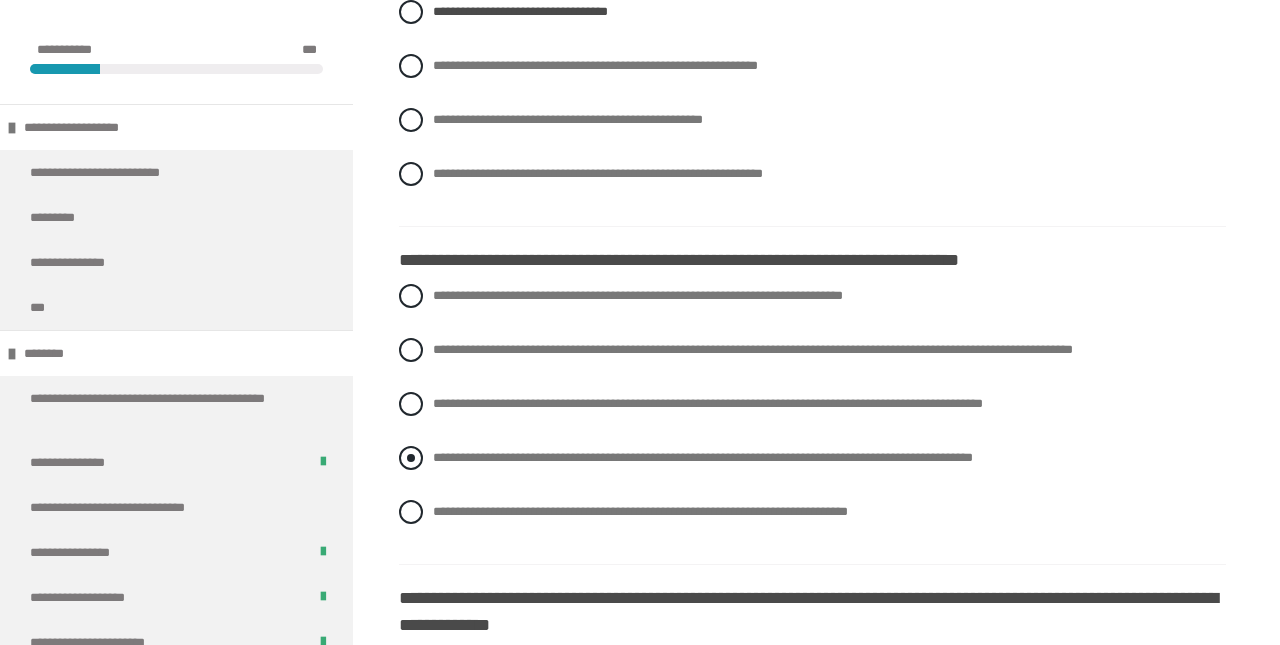 click at bounding box center [411, 458] 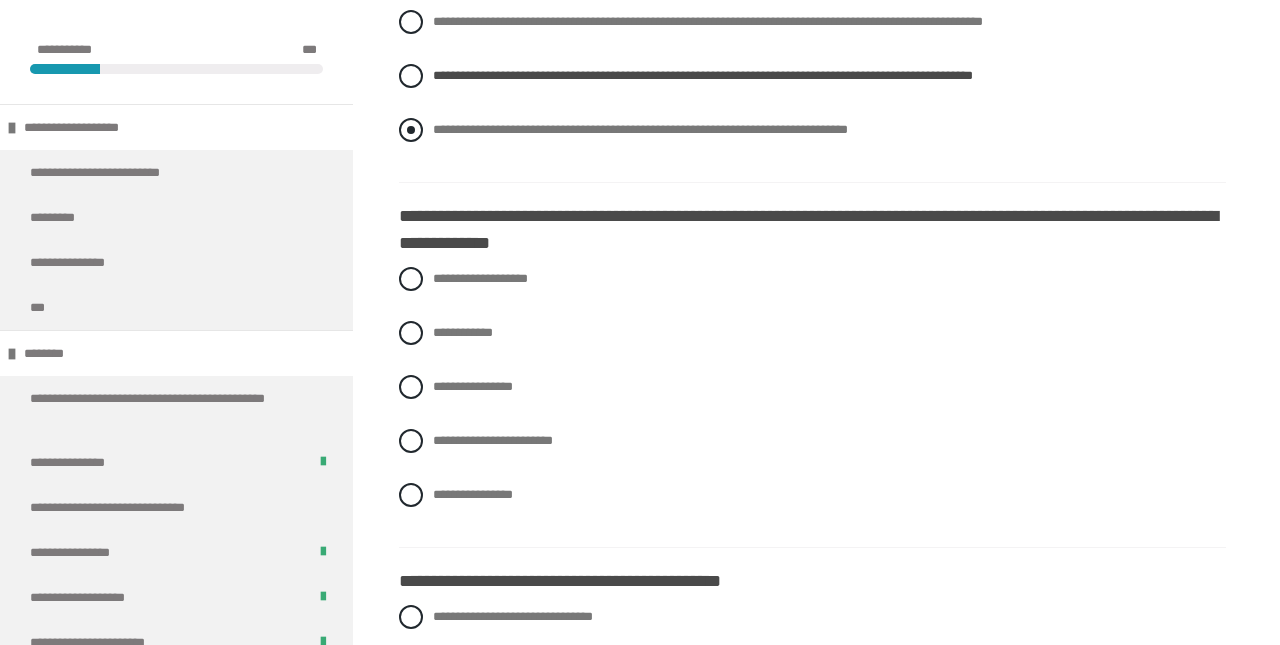 scroll, scrollTop: 1781, scrollLeft: 0, axis: vertical 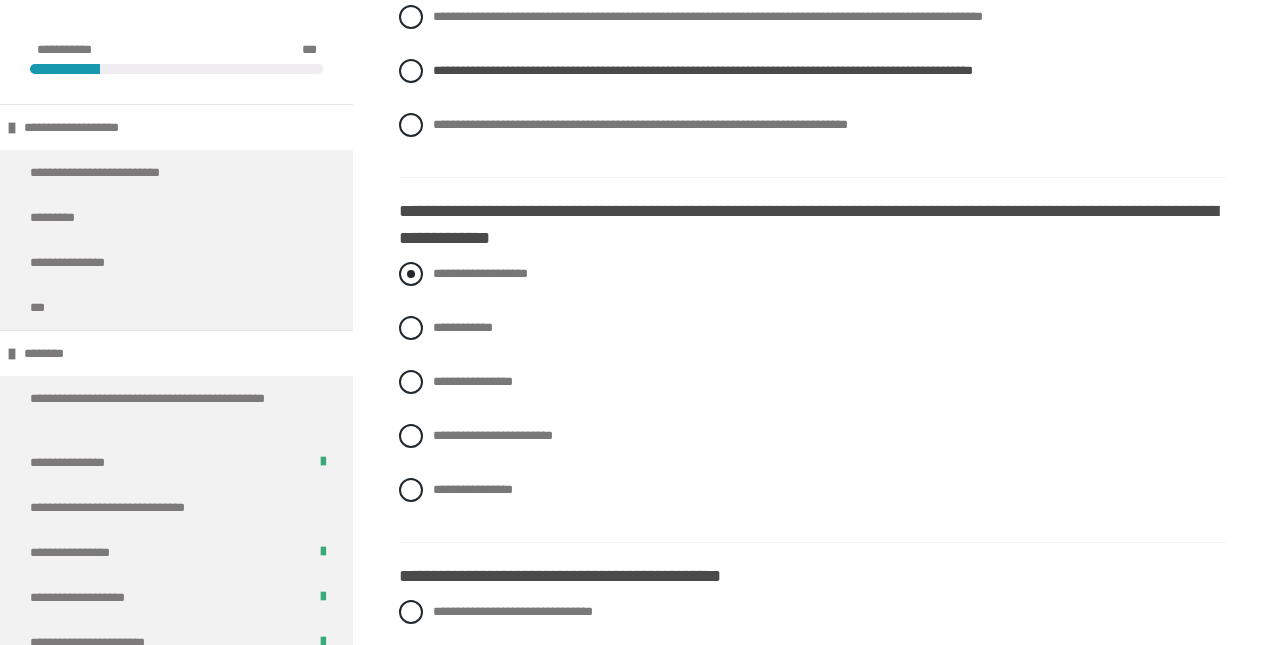 click at bounding box center (411, 274) 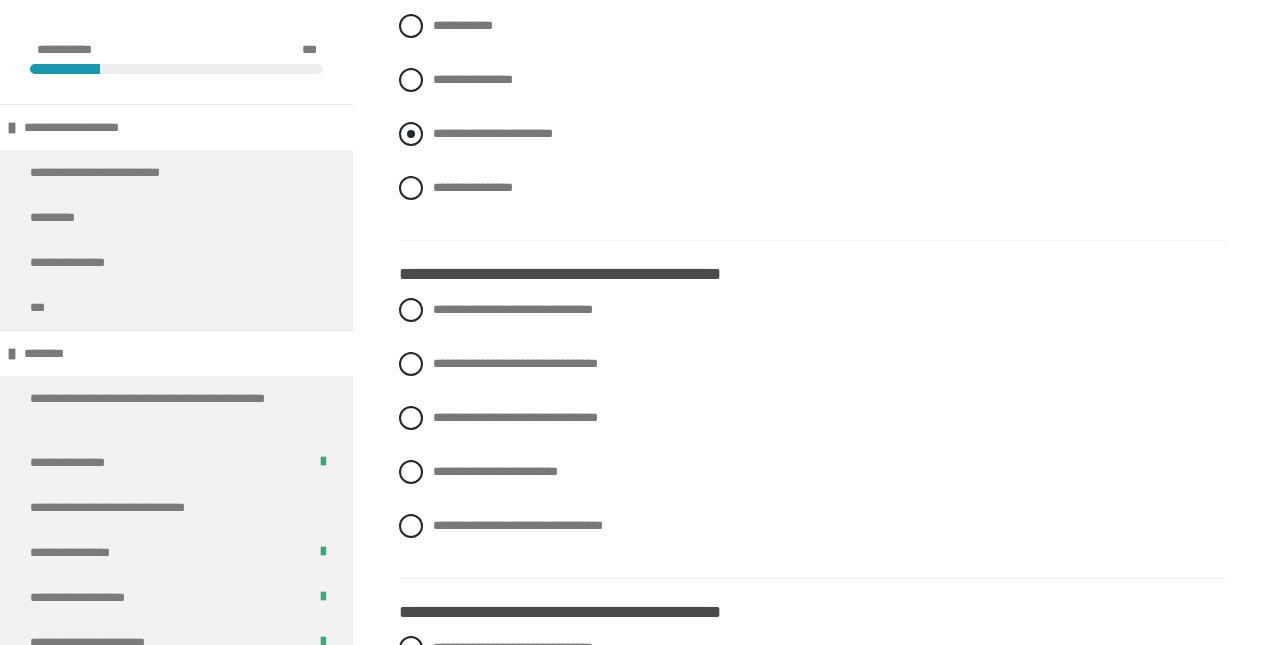 scroll, scrollTop: 2082, scrollLeft: 0, axis: vertical 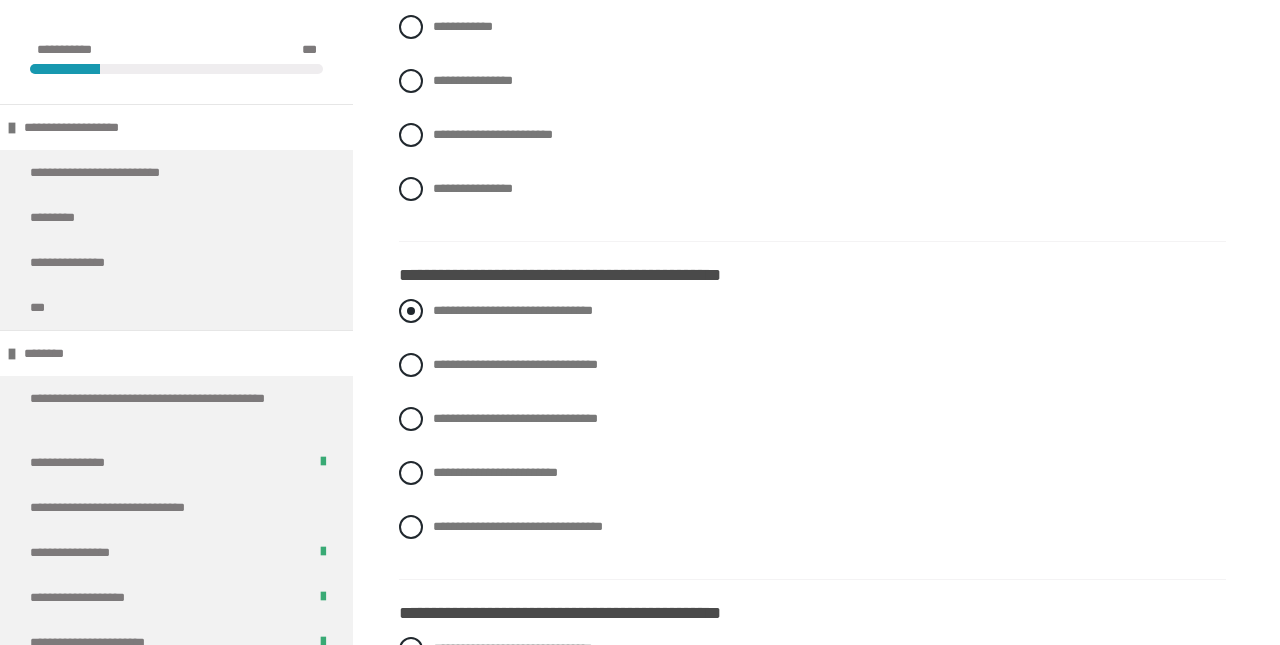 click at bounding box center (411, 311) 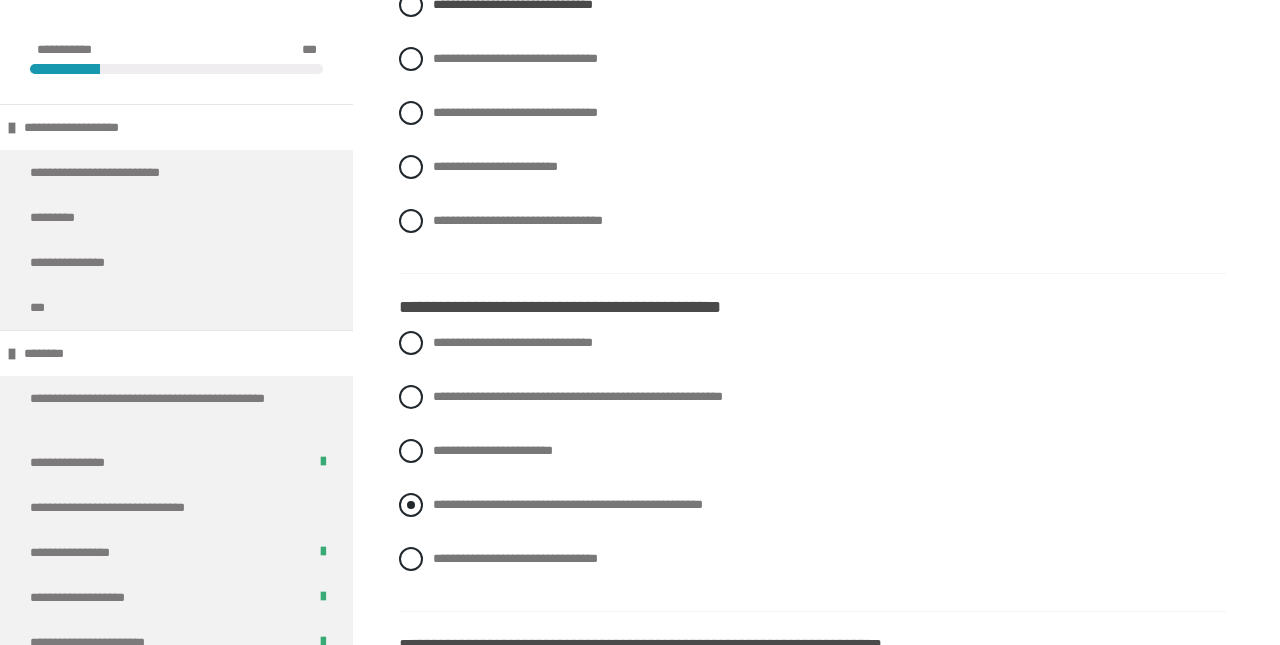 scroll, scrollTop: 2419, scrollLeft: 0, axis: vertical 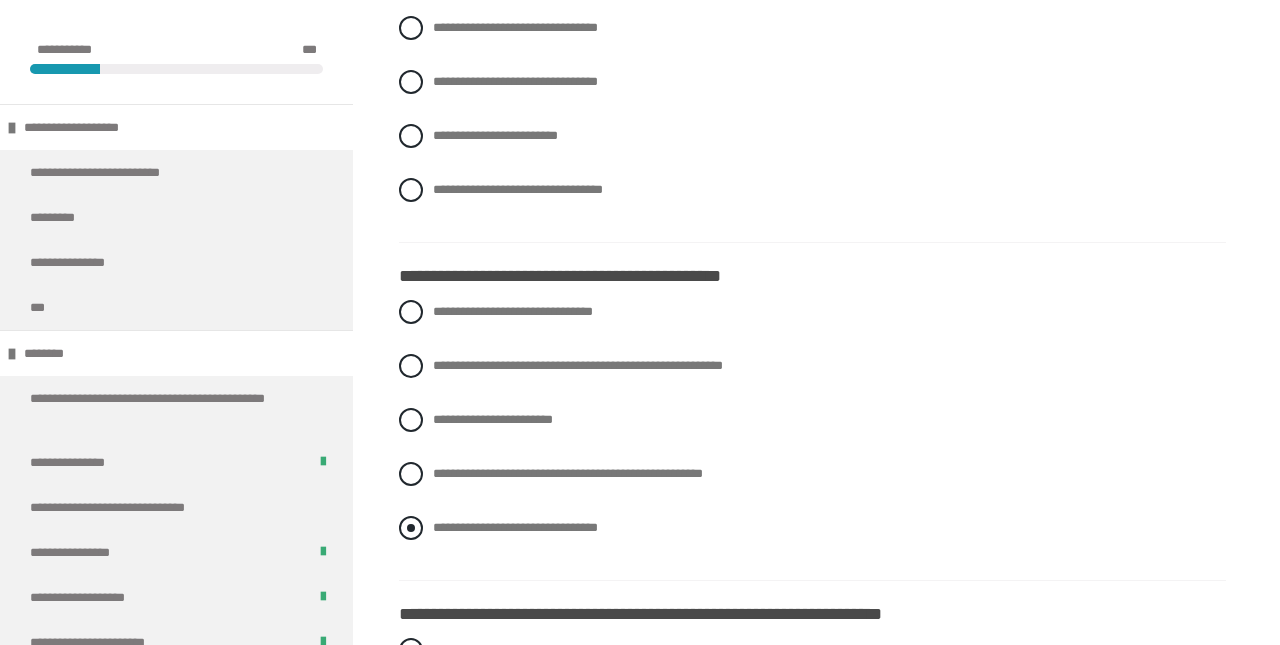 click at bounding box center (411, 528) 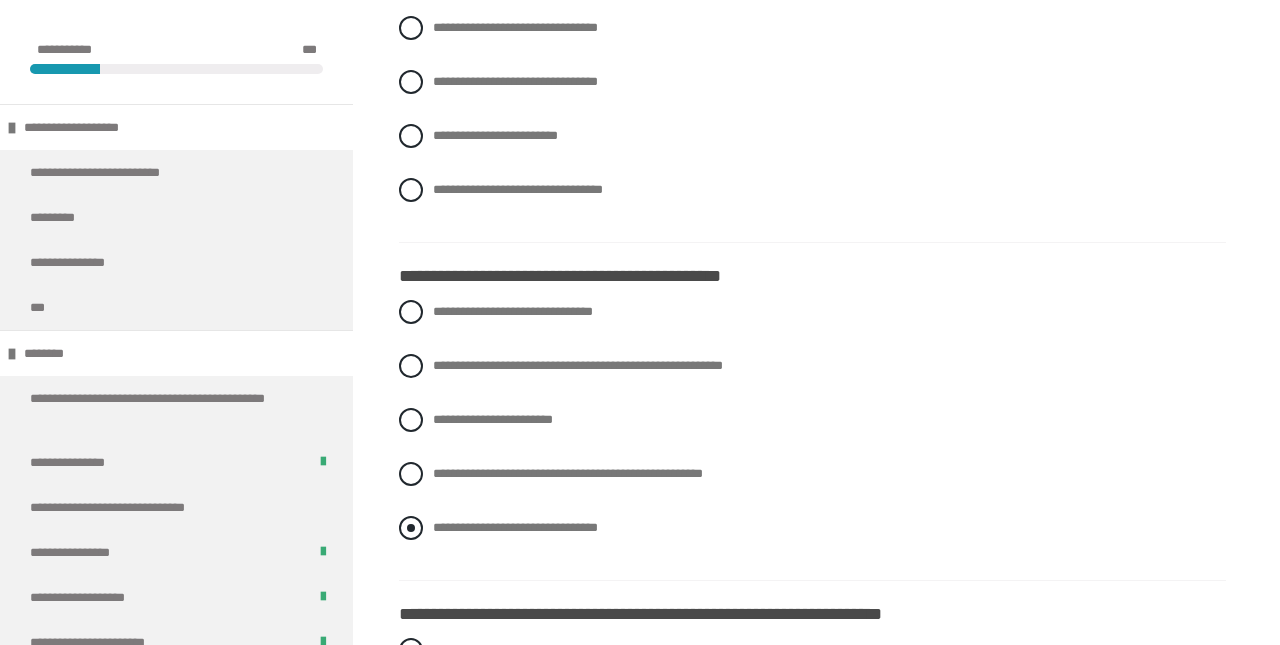 radio on "****" 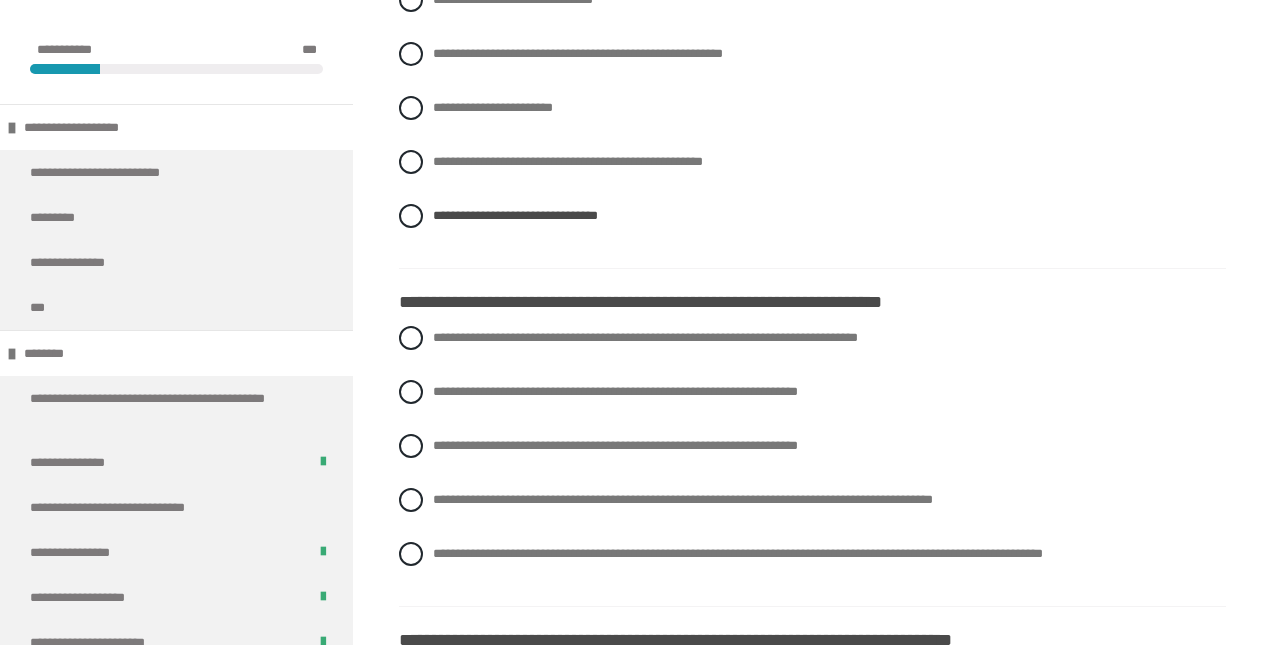 scroll, scrollTop: 2727, scrollLeft: 0, axis: vertical 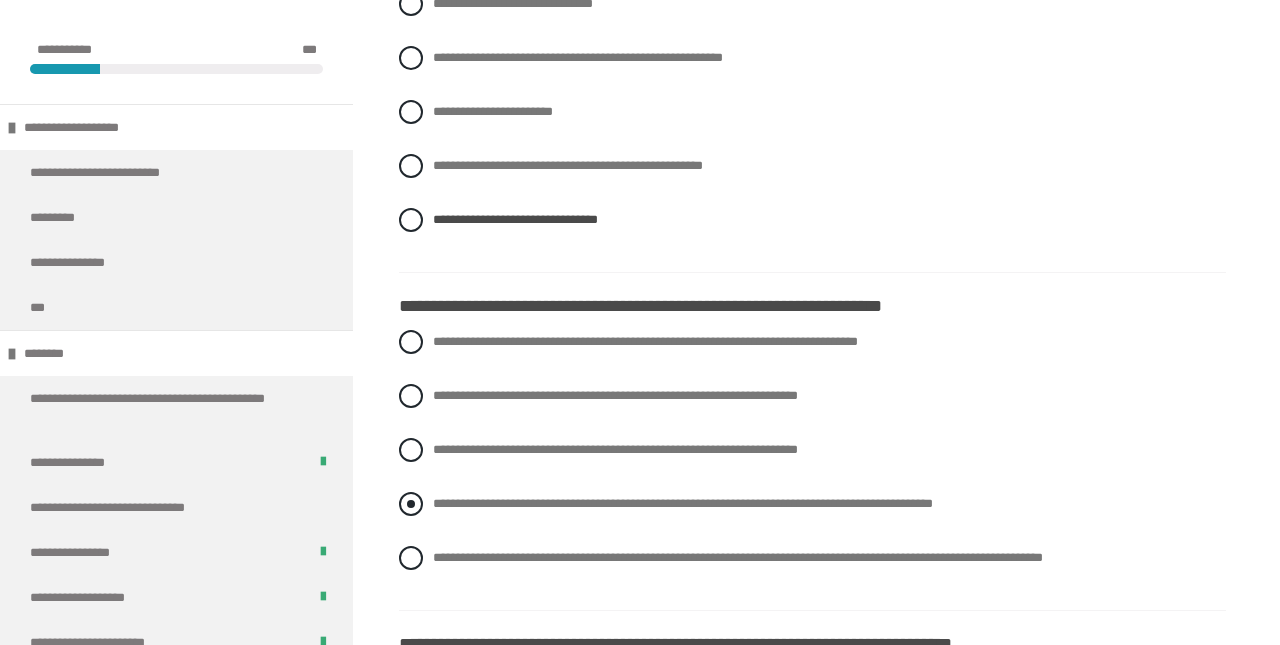 click at bounding box center (411, 504) 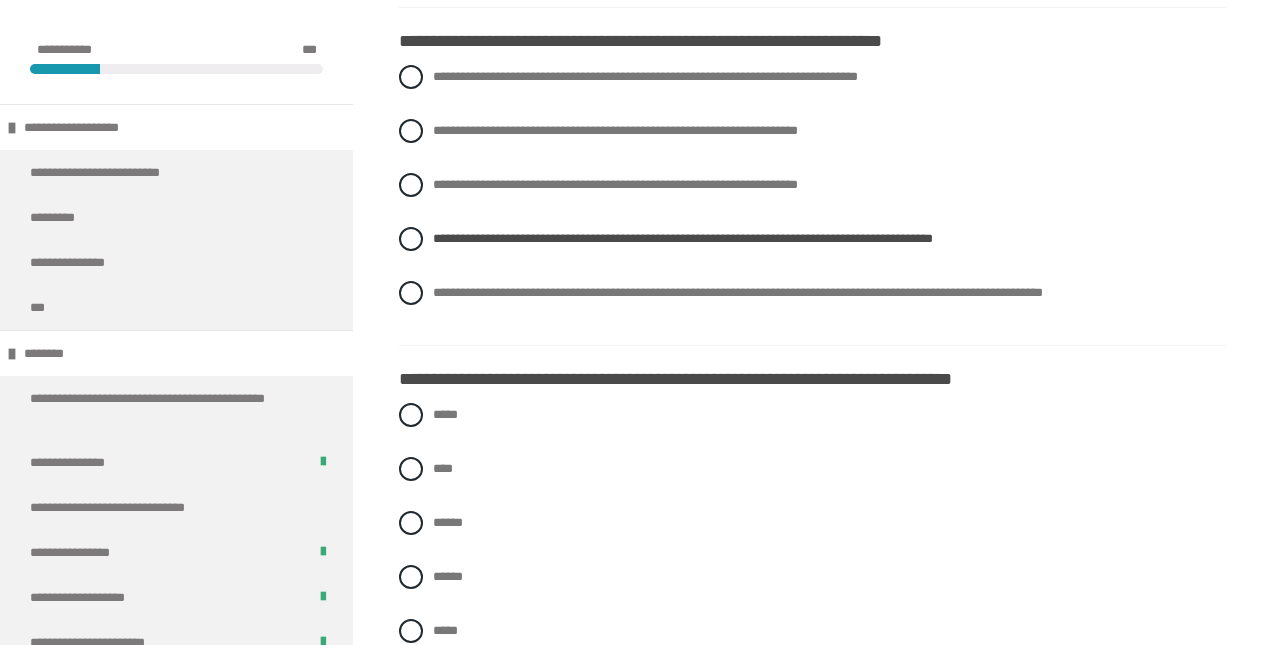 scroll, scrollTop: 2993, scrollLeft: 0, axis: vertical 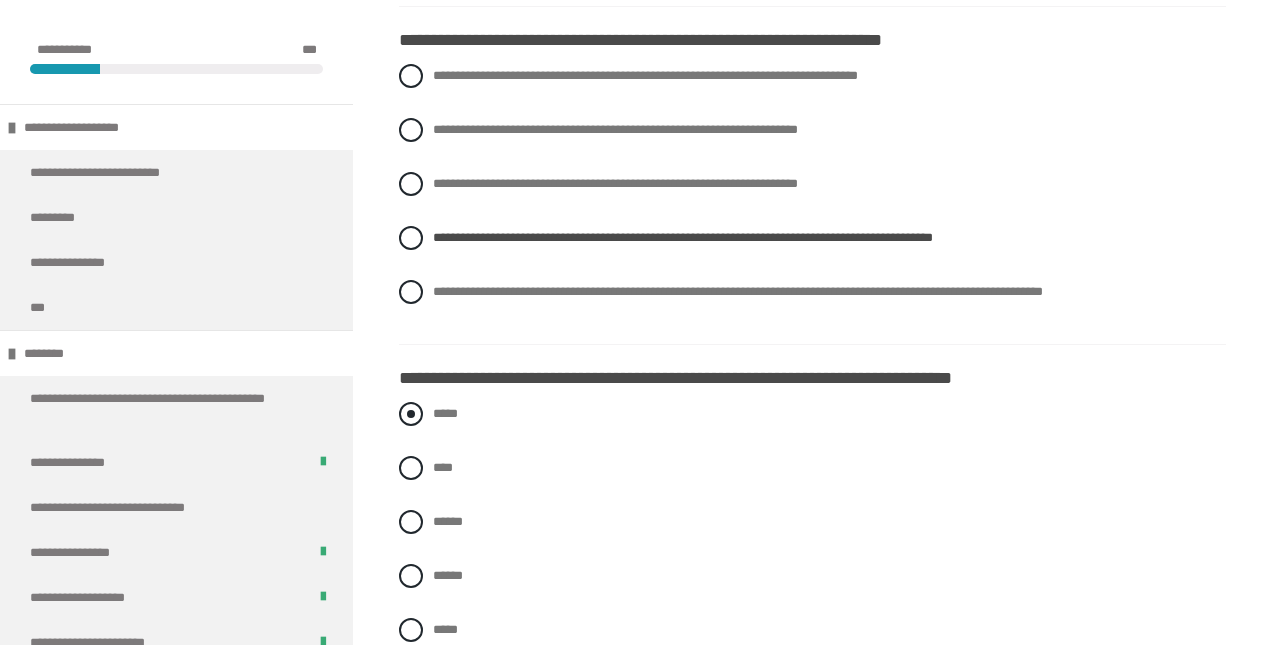 click at bounding box center (411, 414) 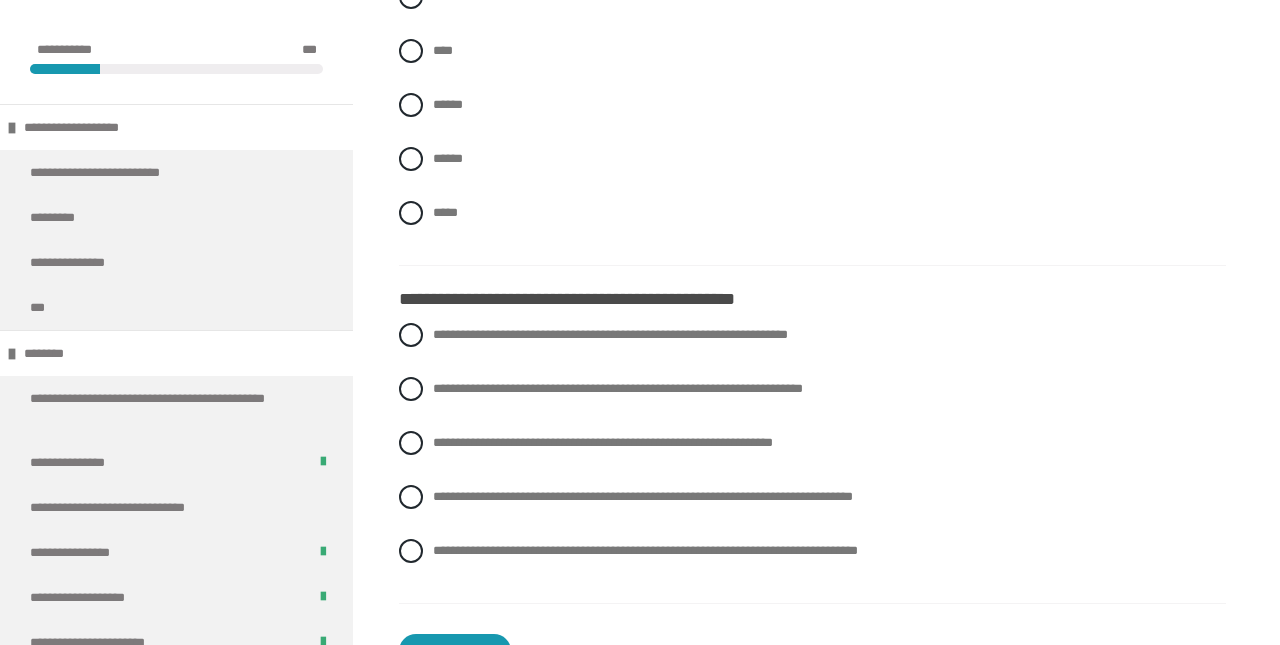 scroll, scrollTop: 3411, scrollLeft: 0, axis: vertical 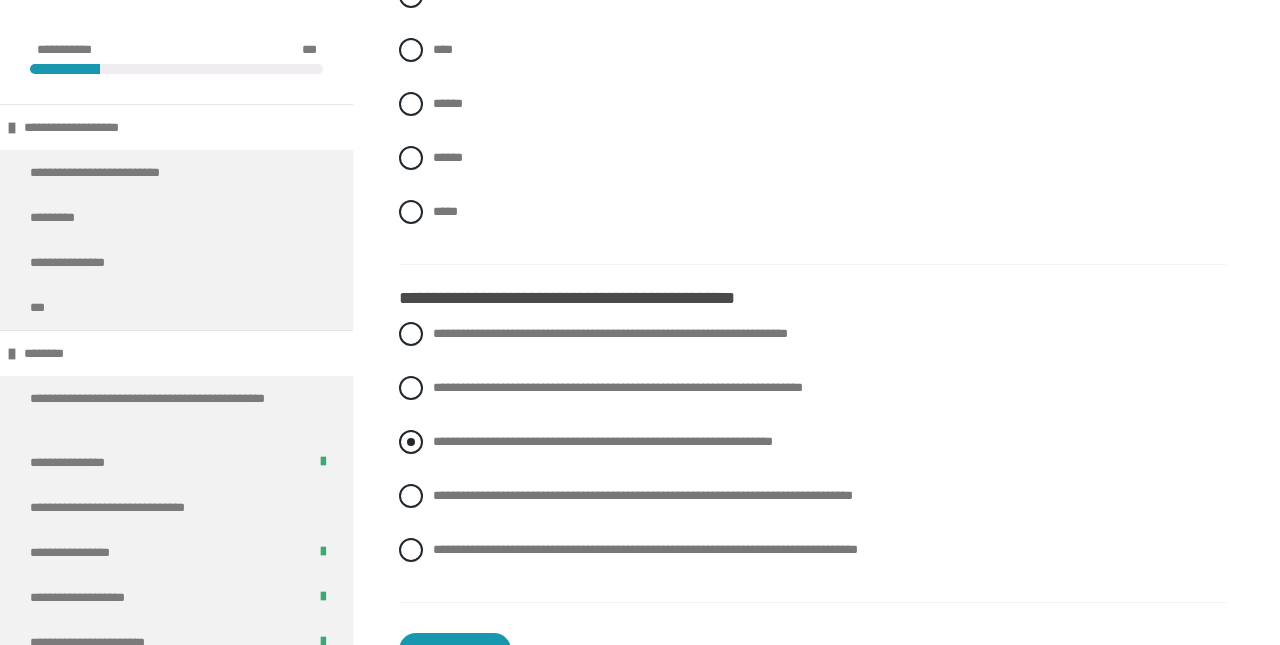 click at bounding box center [411, 442] 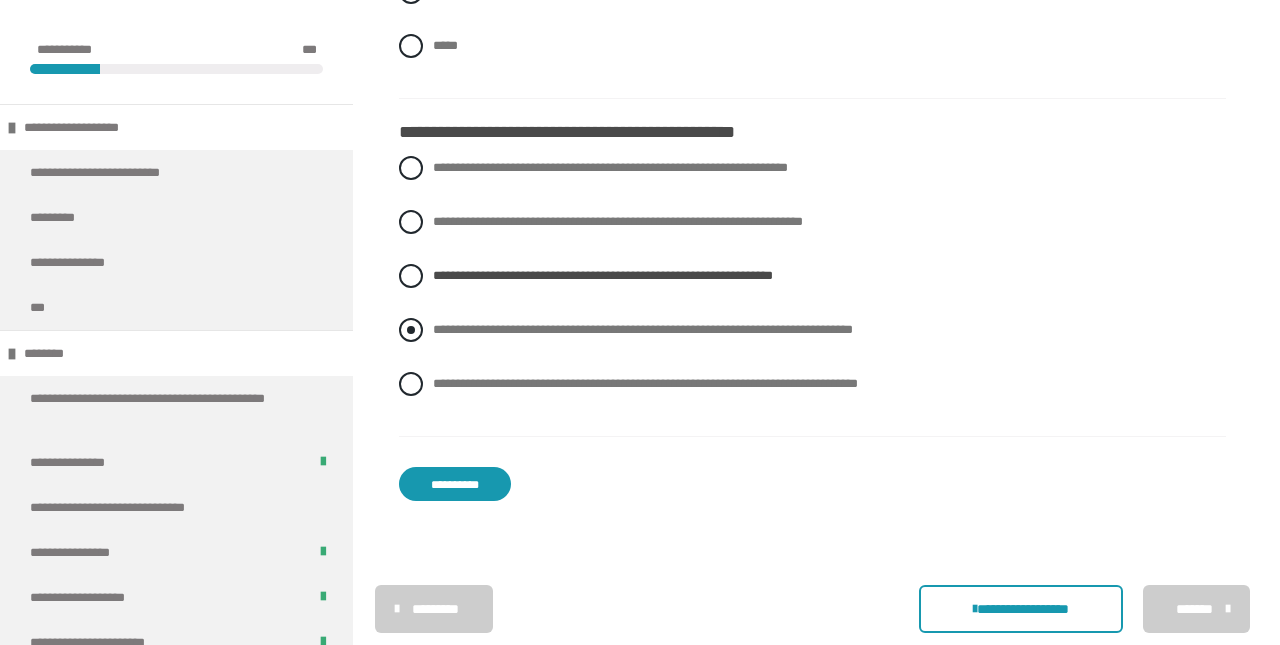 scroll, scrollTop: 3579, scrollLeft: 0, axis: vertical 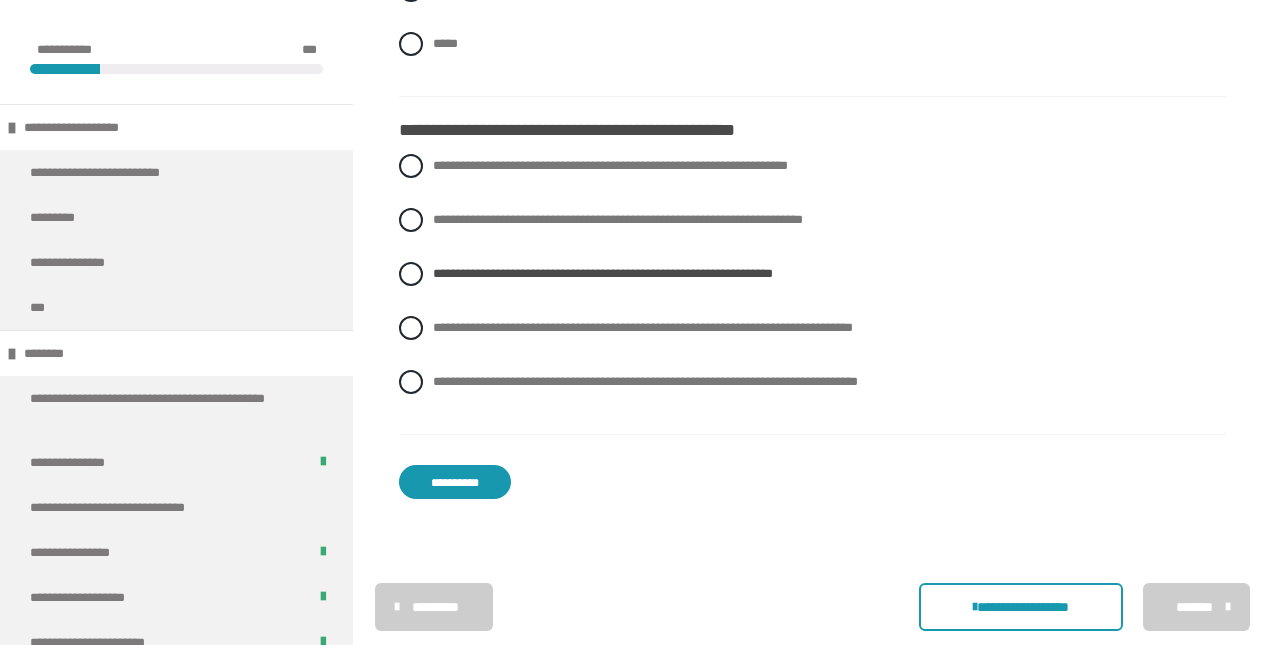 click on "**********" at bounding box center (455, 482) 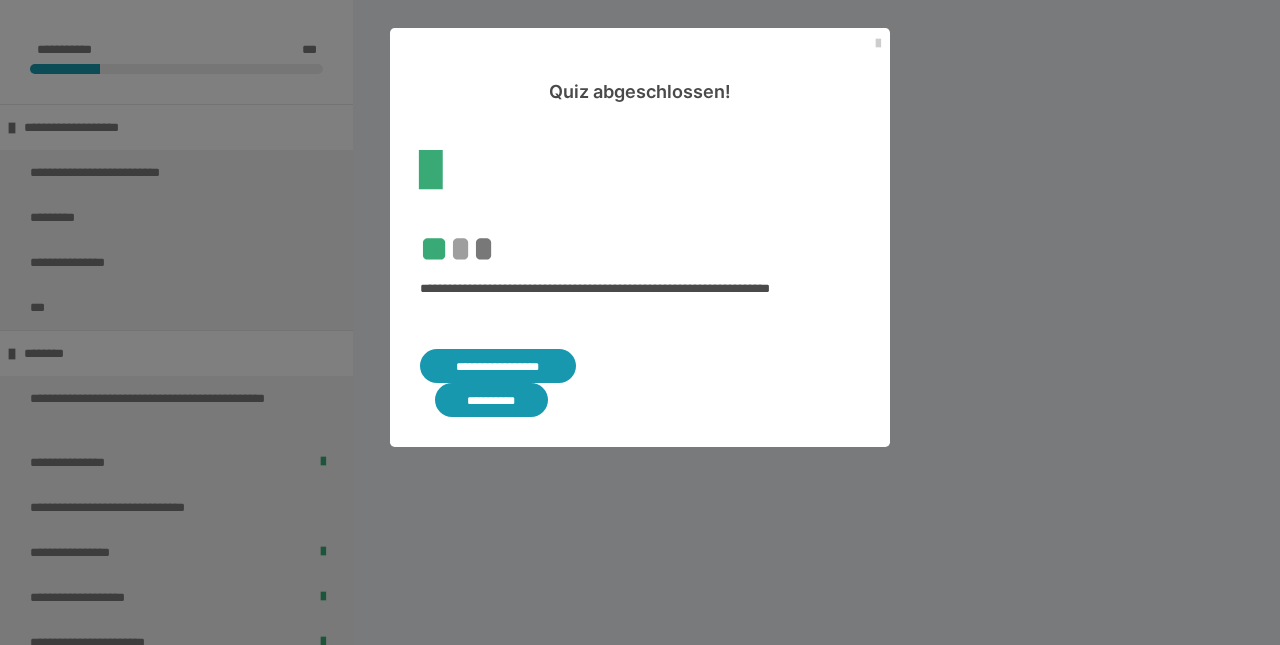scroll, scrollTop: 508, scrollLeft: 0, axis: vertical 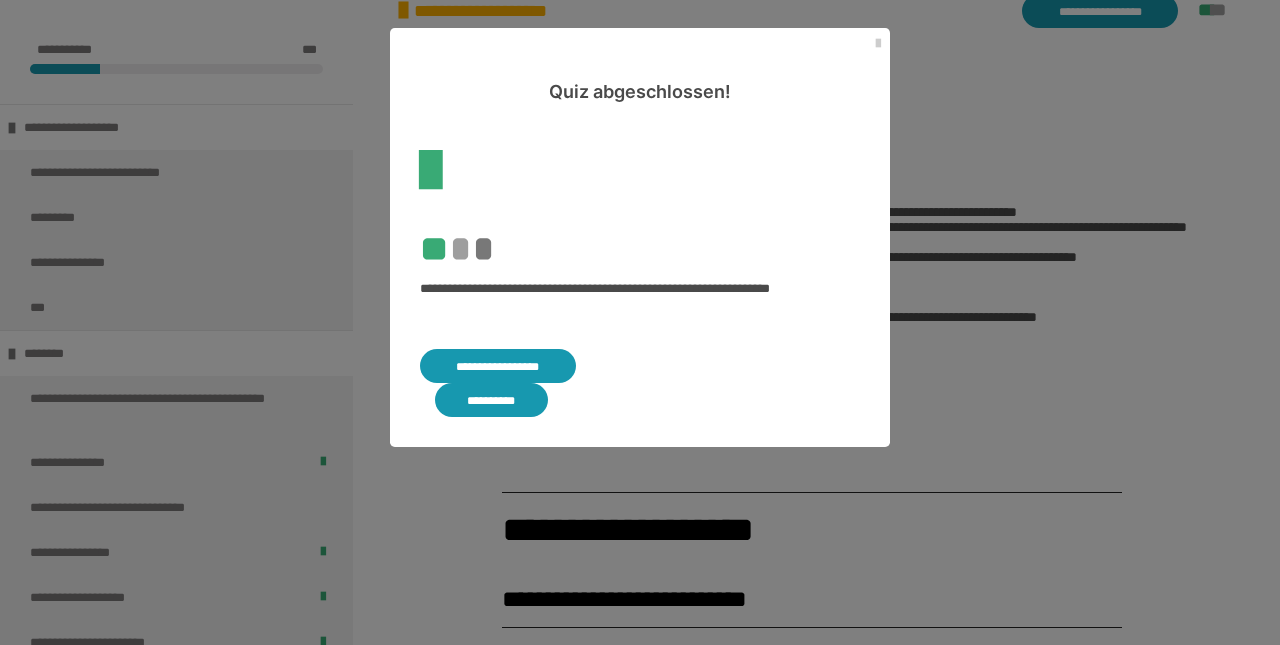 click on "**********" at bounding box center (498, 366) 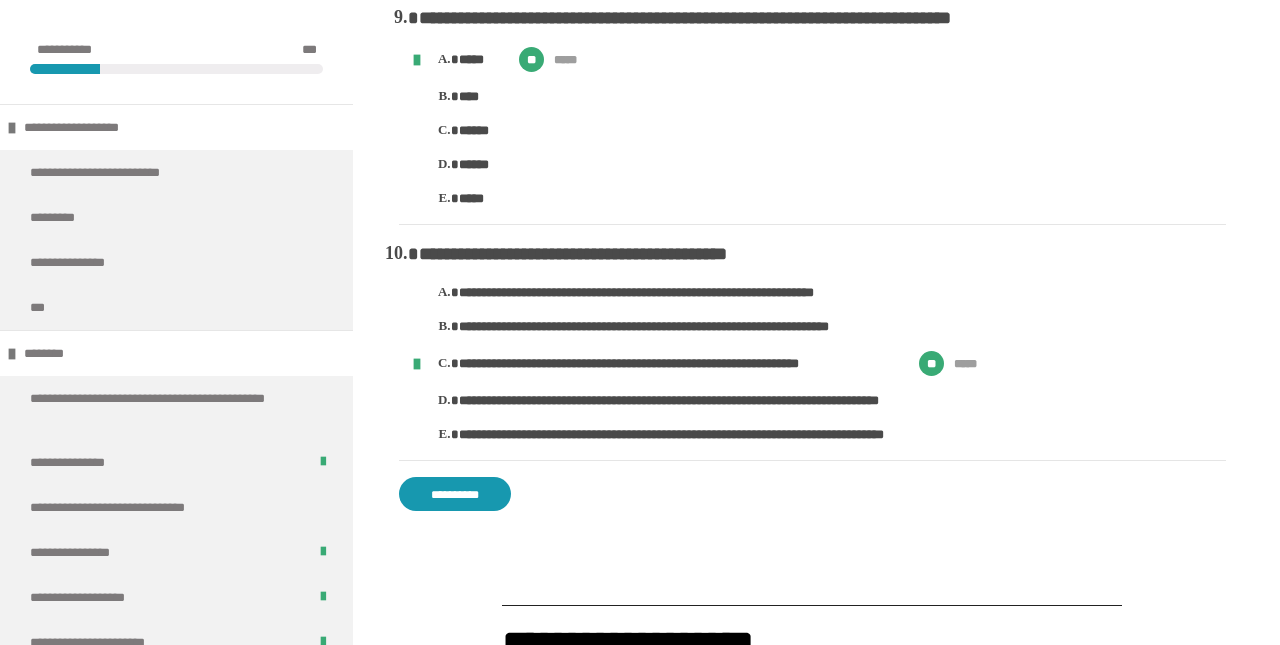 scroll, scrollTop: 2573, scrollLeft: 0, axis: vertical 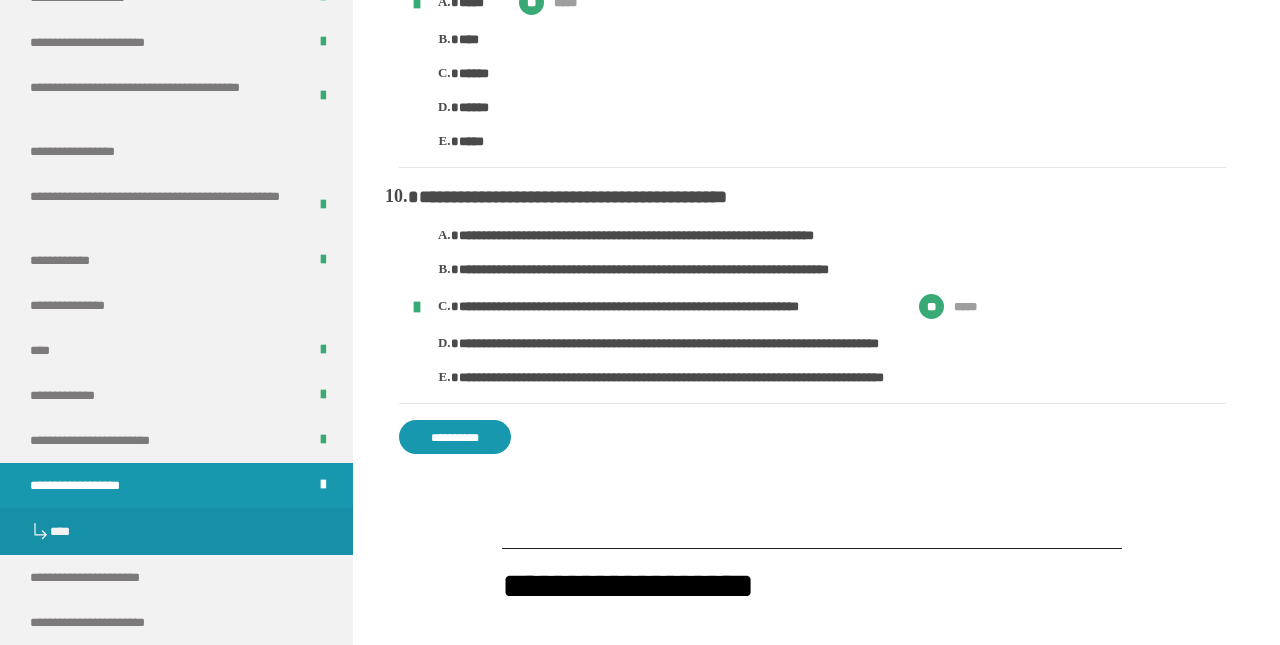 click on "**********" at bounding box center (455, 437) 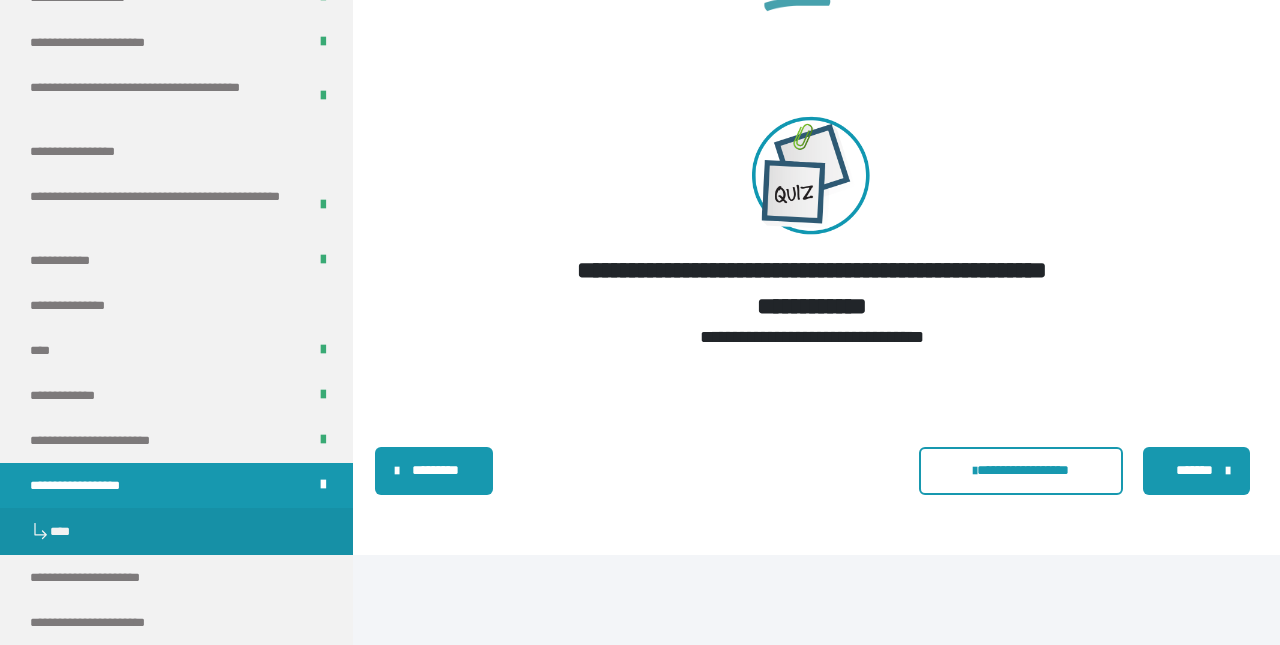 scroll, scrollTop: 4753, scrollLeft: 0, axis: vertical 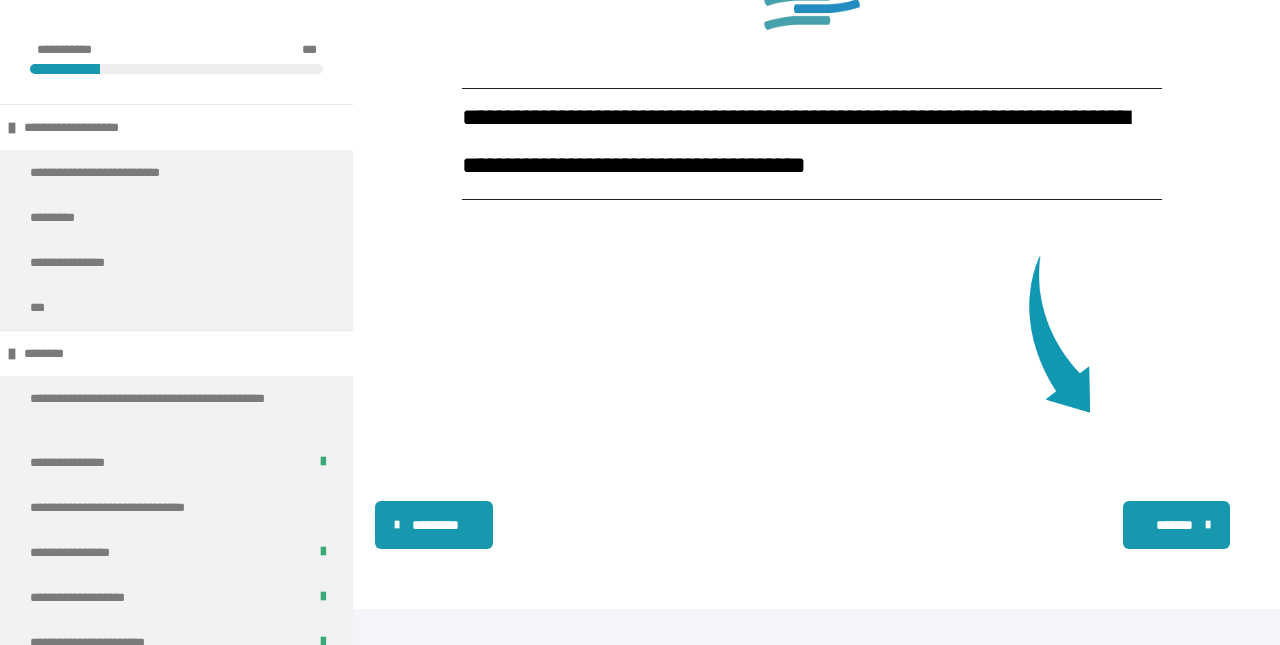 click on "*******" at bounding box center (1174, 525) 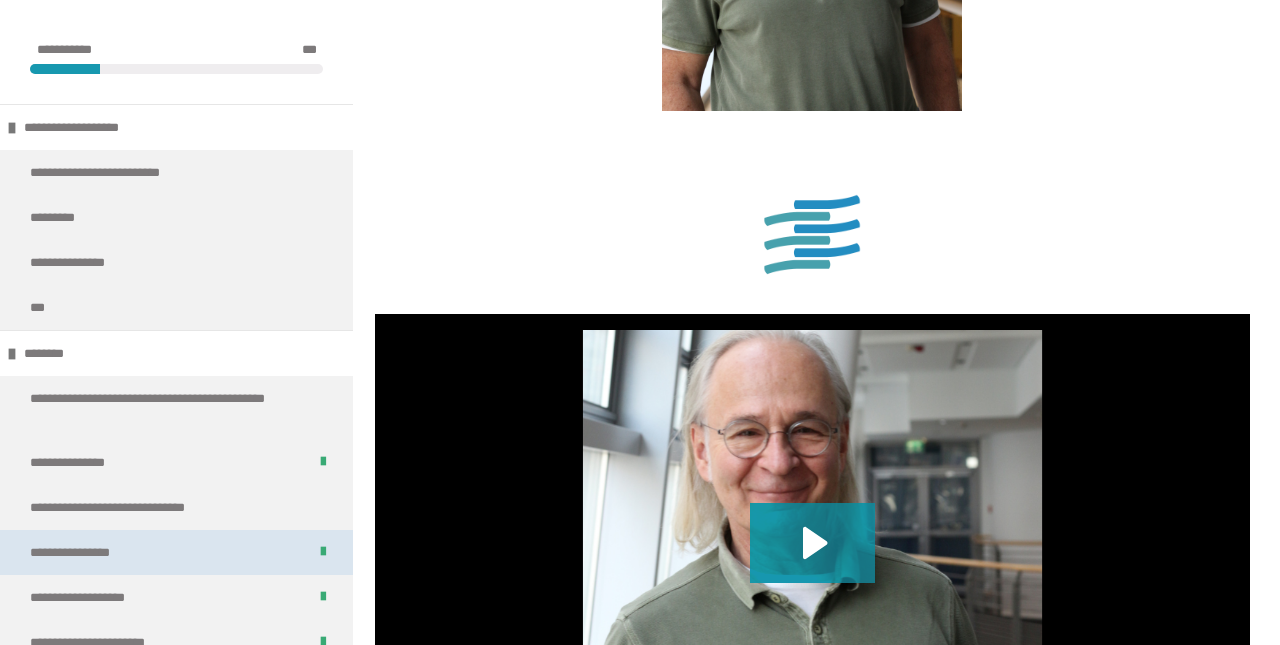 scroll, scrollTop: 1059, scrollLeft: 0, axis: vertical 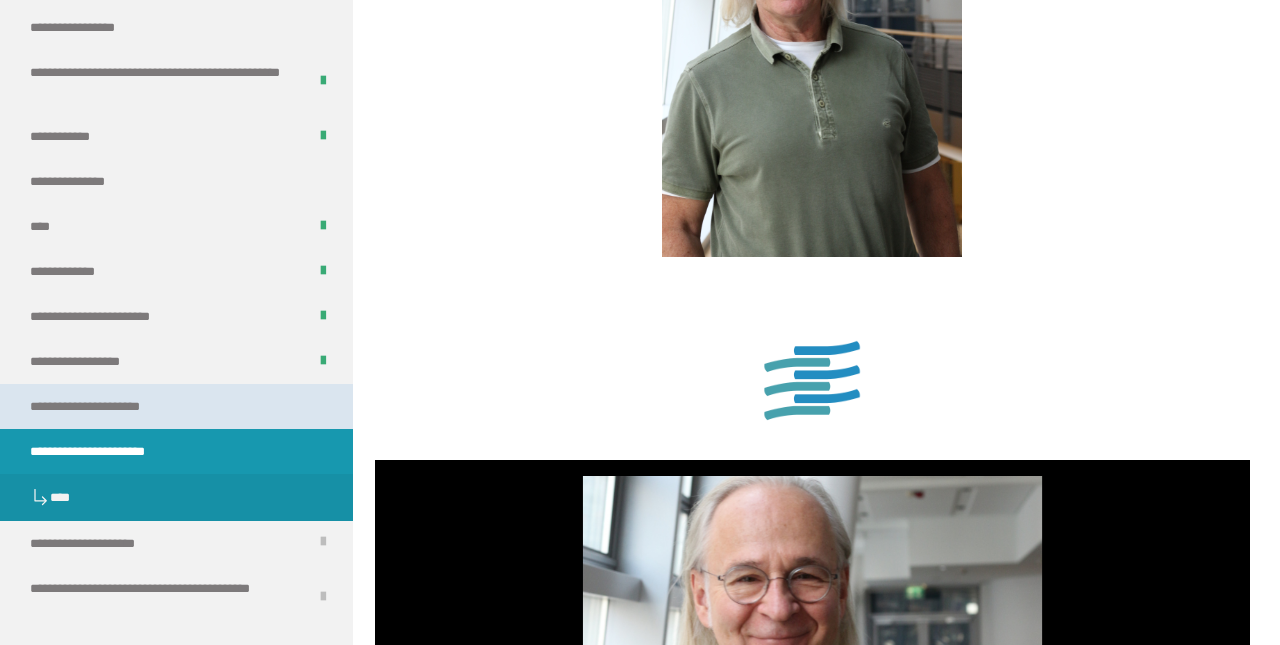 click on "**********" at bounding box center (176, 406) 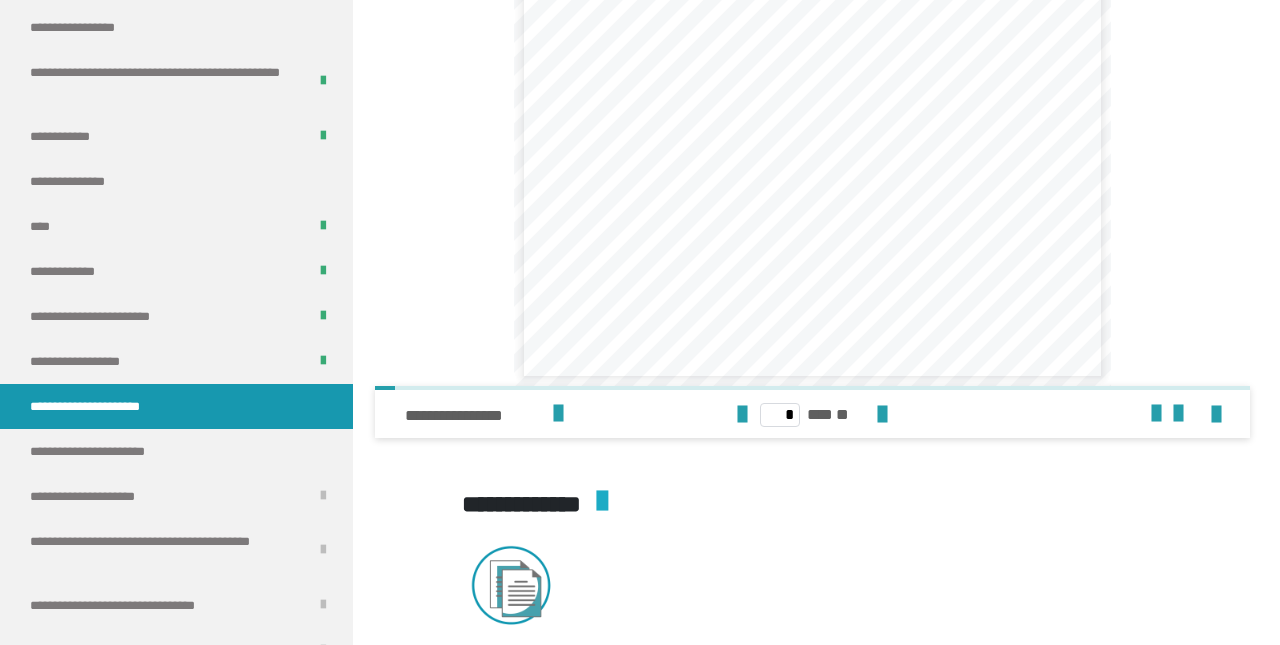 scroll, scrollTop: 2088, scrollLeft: 0, axis: vertical 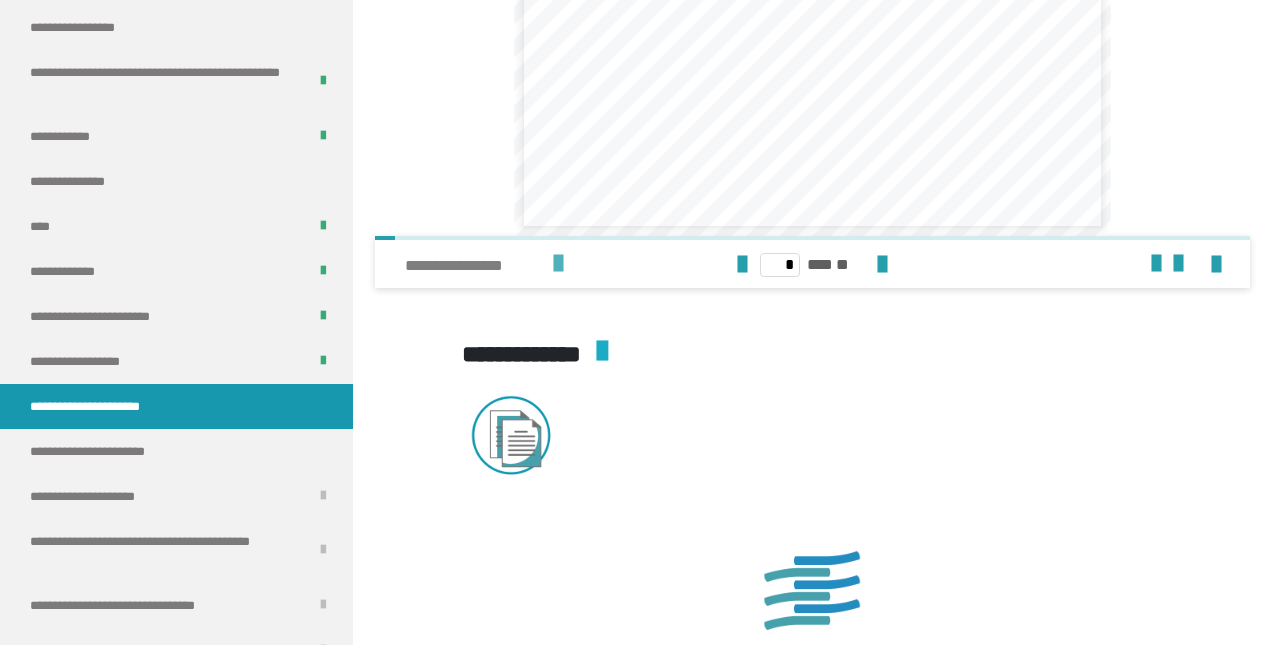 click at bounding box center (558, 264) 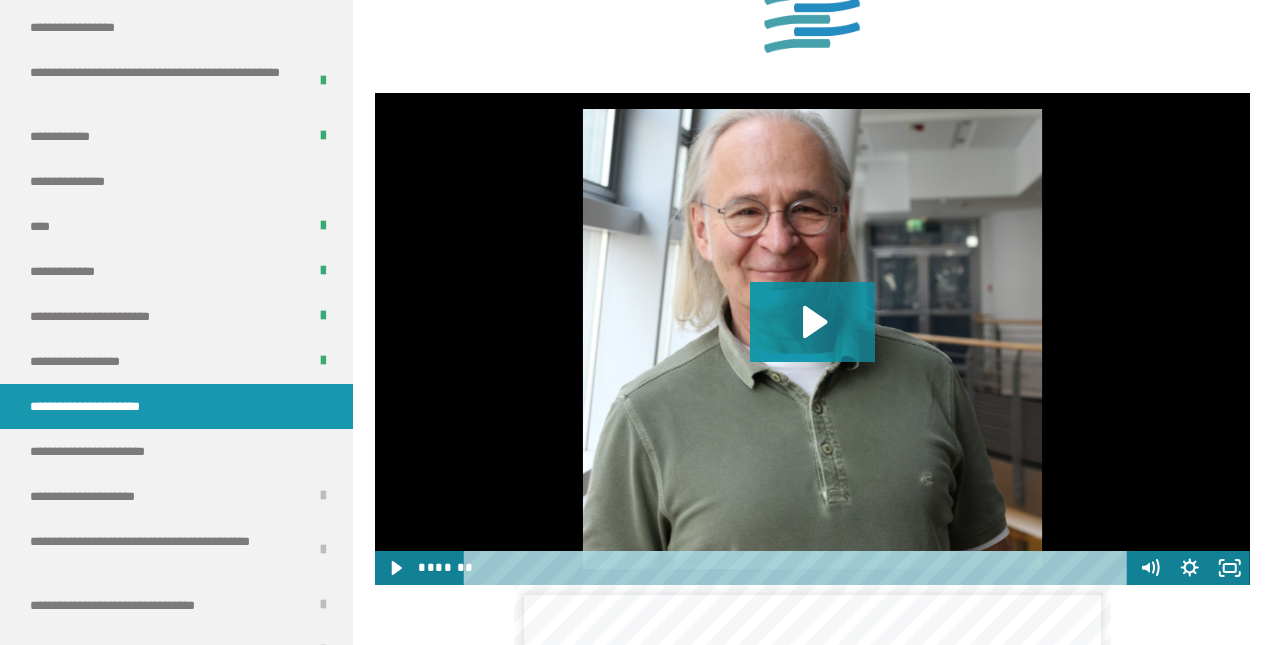 scroll, scrollTop: 1303, scrollLeft: 0, axis: vertical 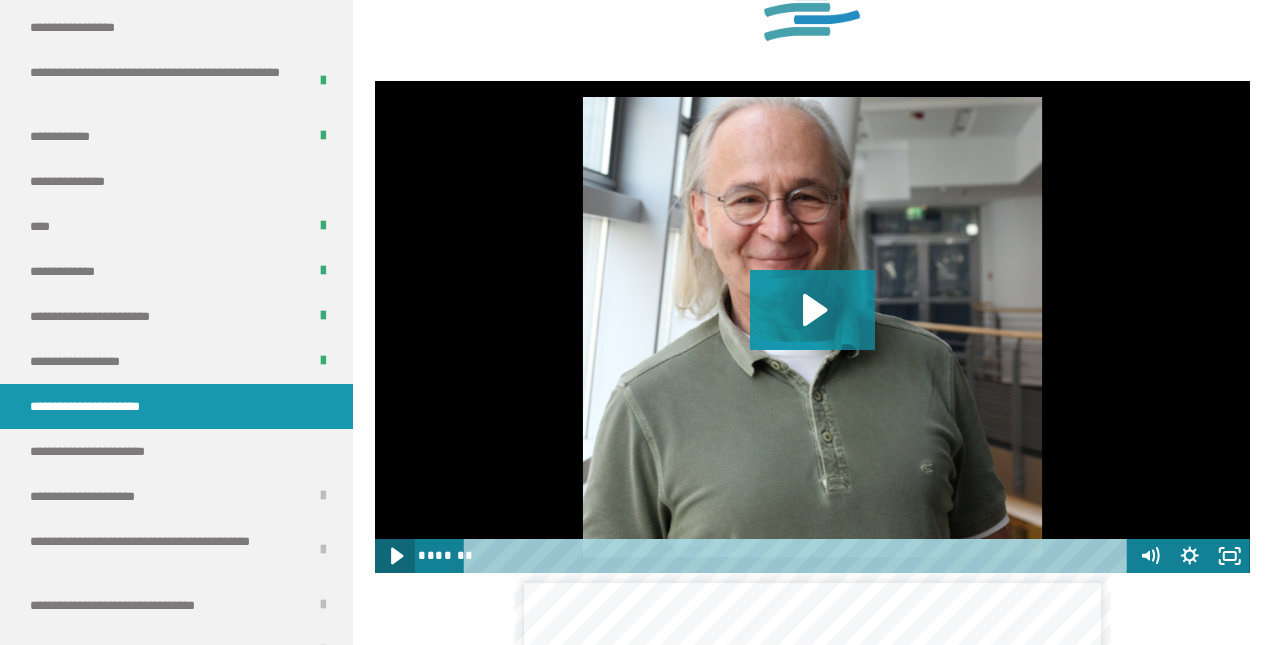 click 